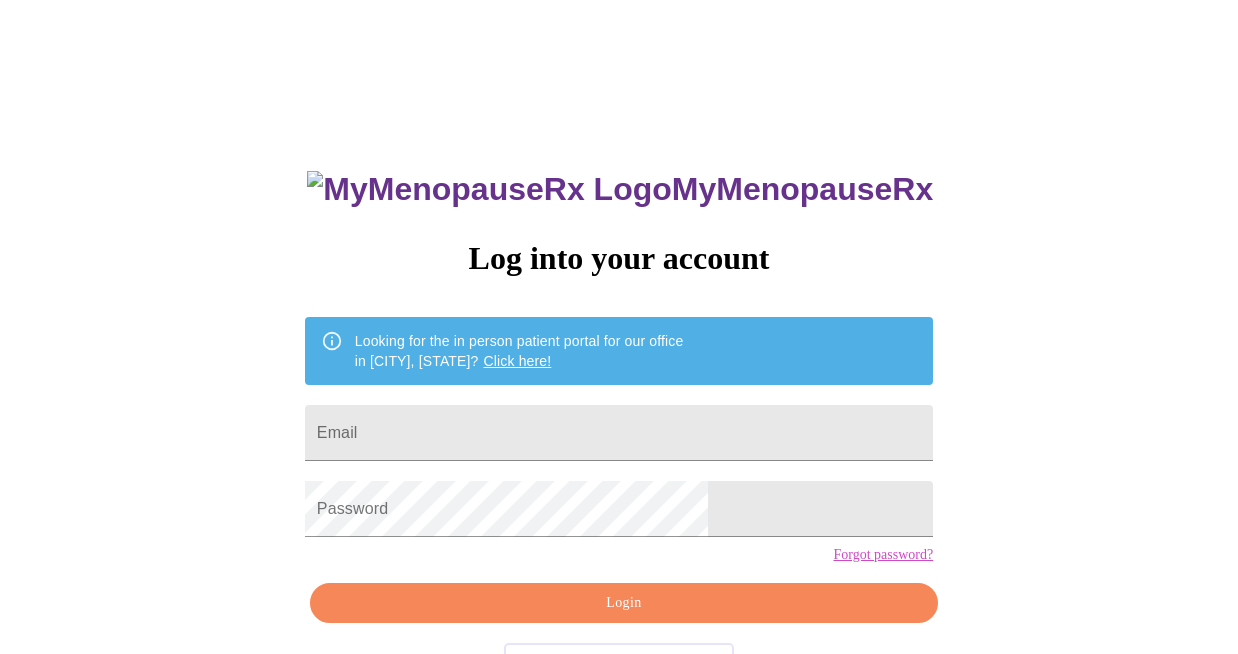 scroll, scrollTop: 0, scrollLeft: 0, axis: both 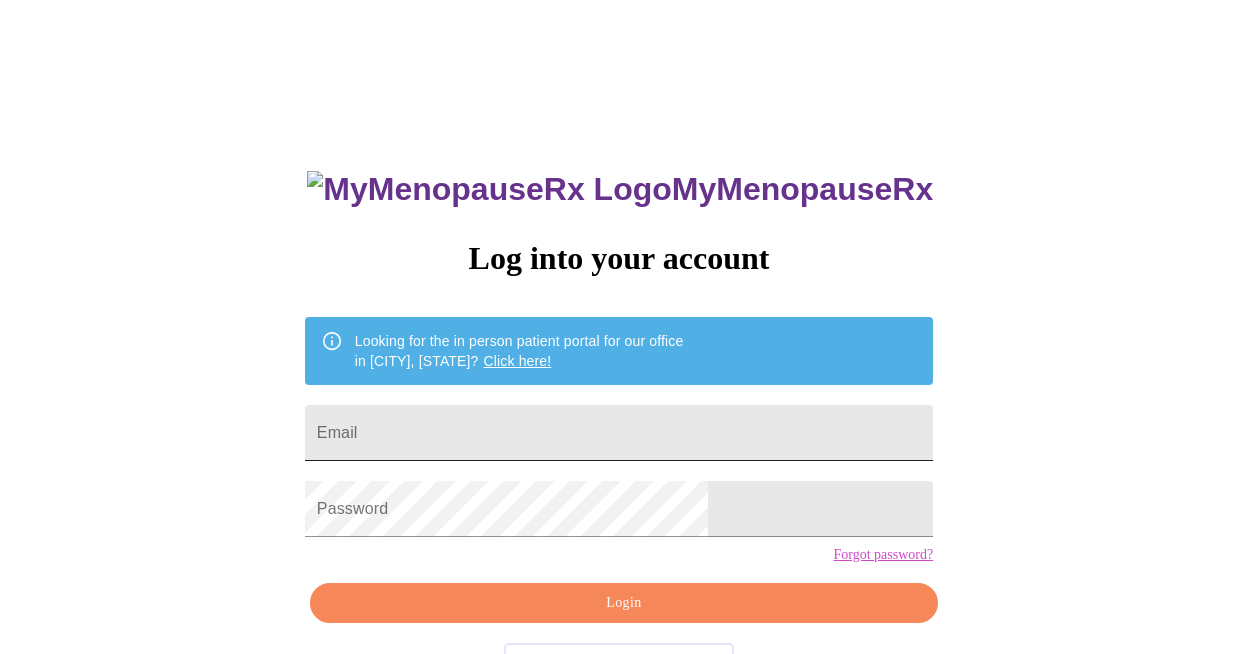 click on "Email" at bounding box center (619, 433) 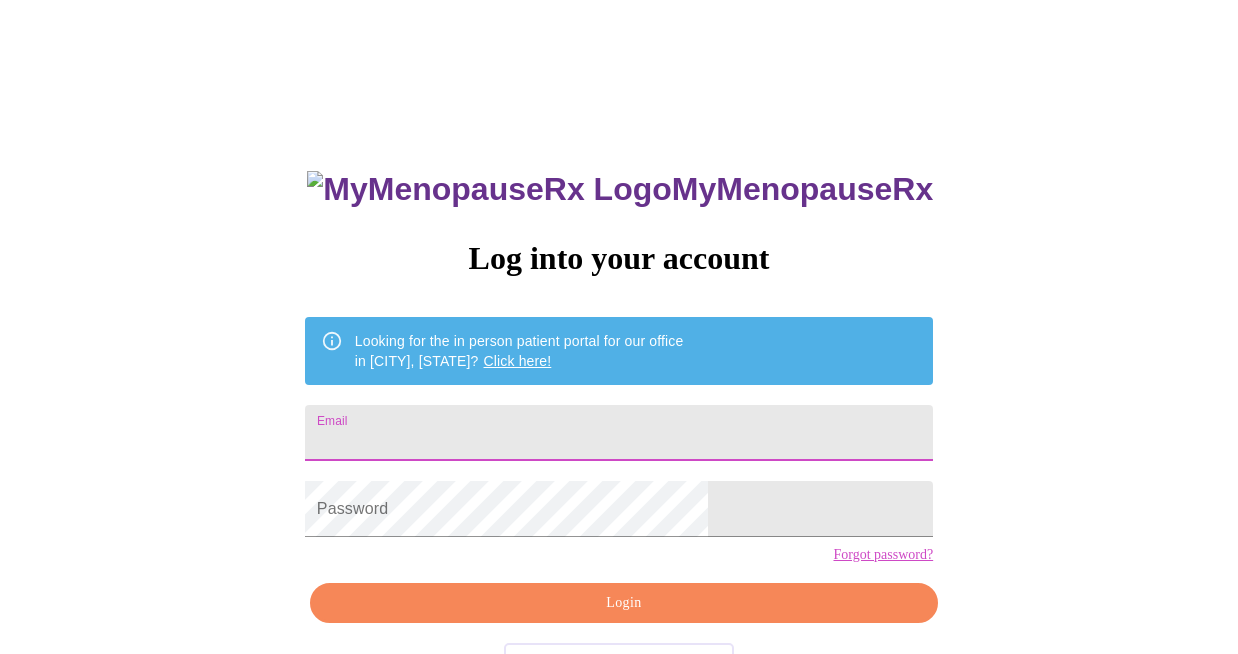 type on "[EMAIL]" 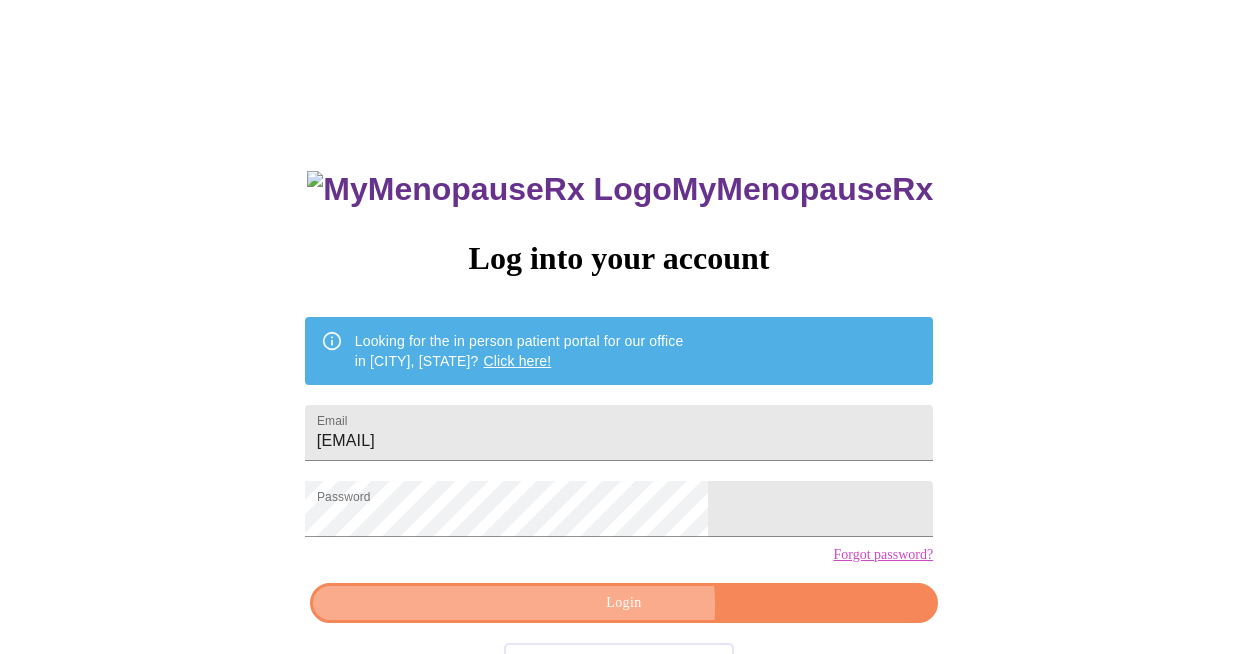 click on "Login" at bounding box center (624, 603) 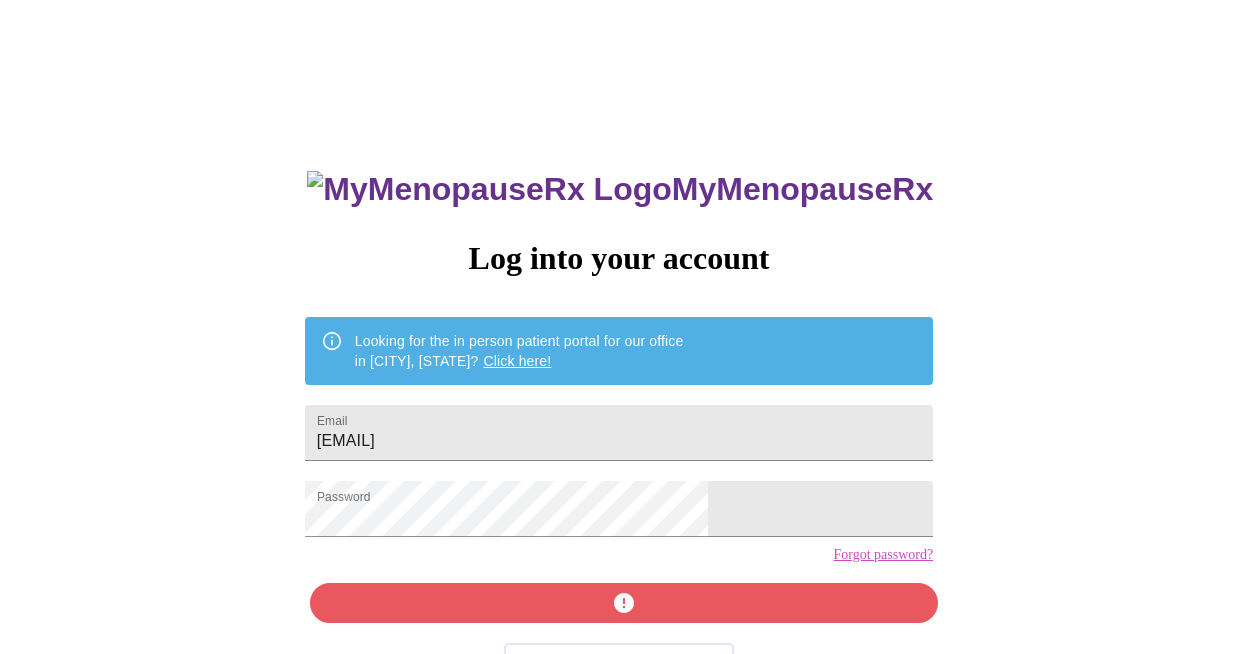 click on "Log into your account Looking for the in person patient portal for our office   in [CITY], [STATE]? Click here! Email [EMAIL] Password Forgot password? Don't have an account?" at bounding box center [619, 466] 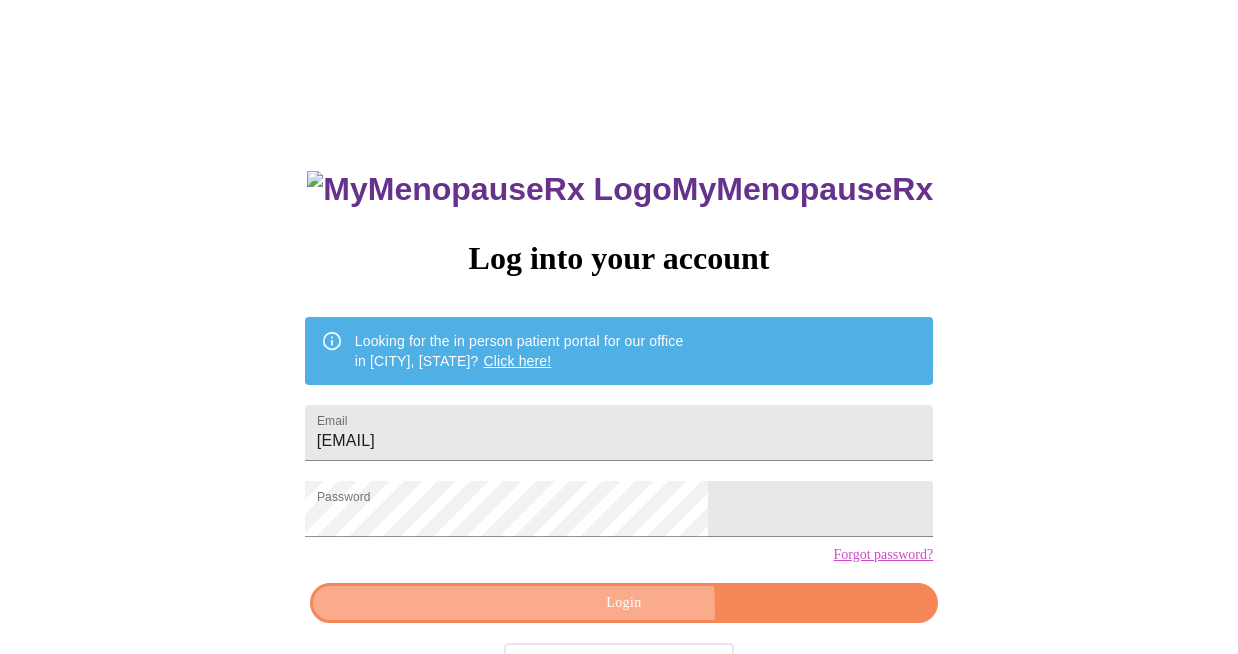 click on "Login" at bounding box center [624, 603] 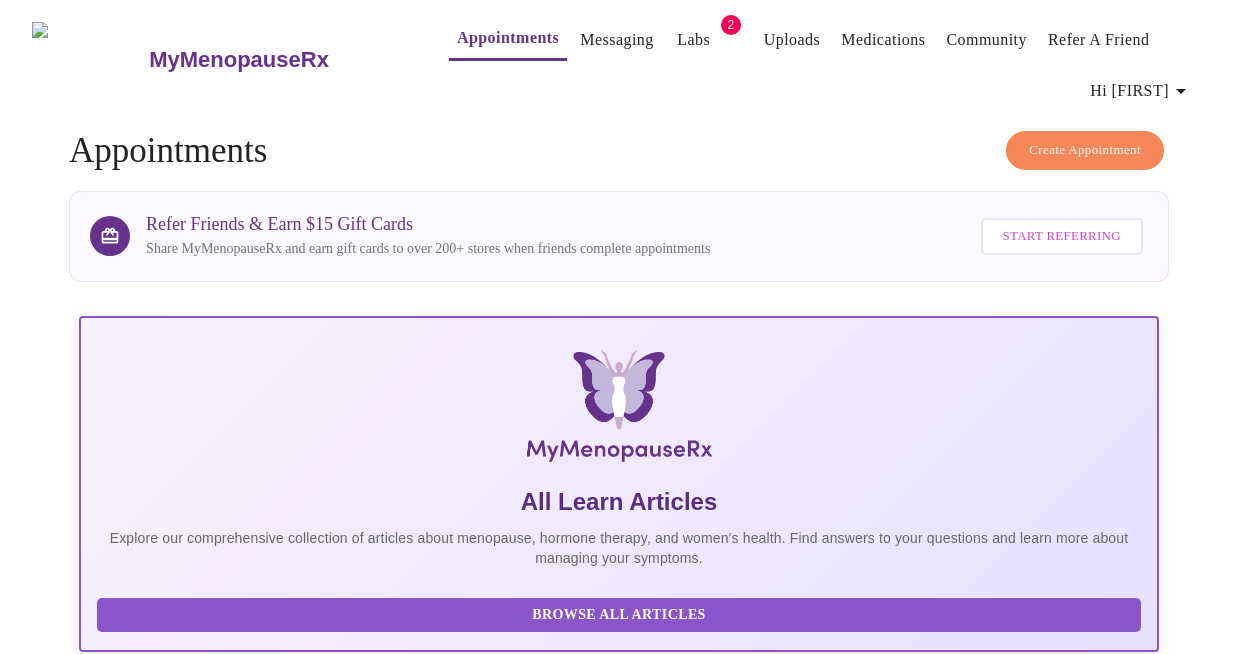click on "Appointments" at bounding box center (508, 38) 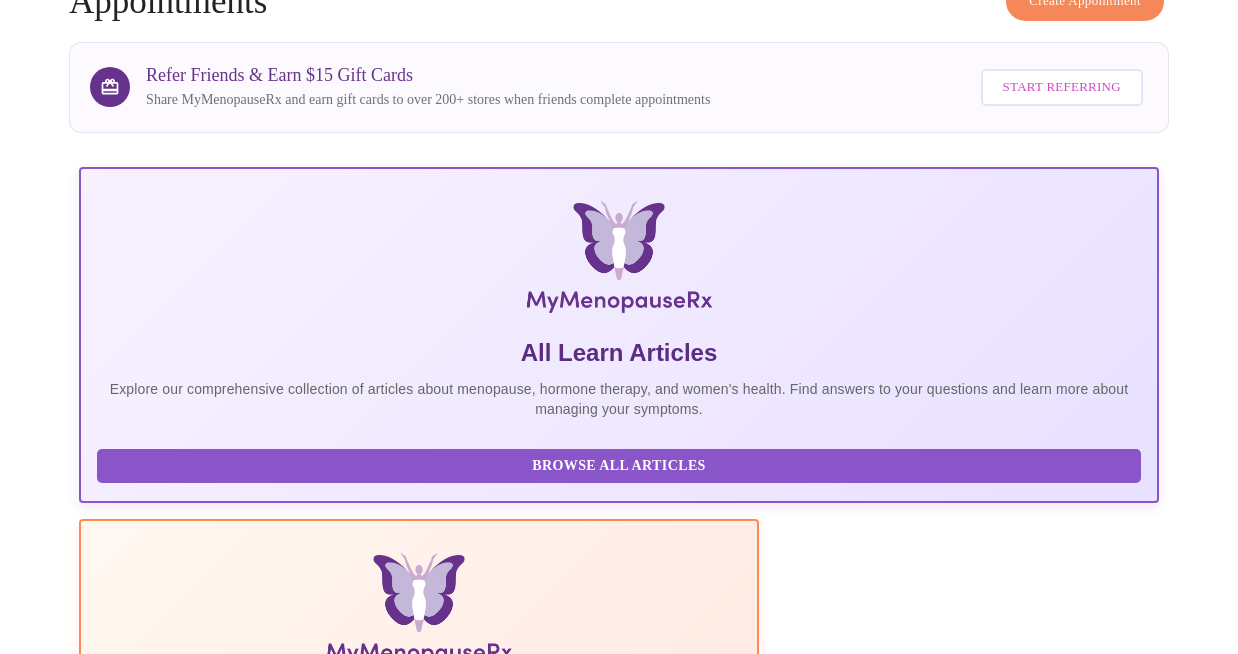 scroll, scrollTop: 108, scrollLeft: 0, axis: vertical 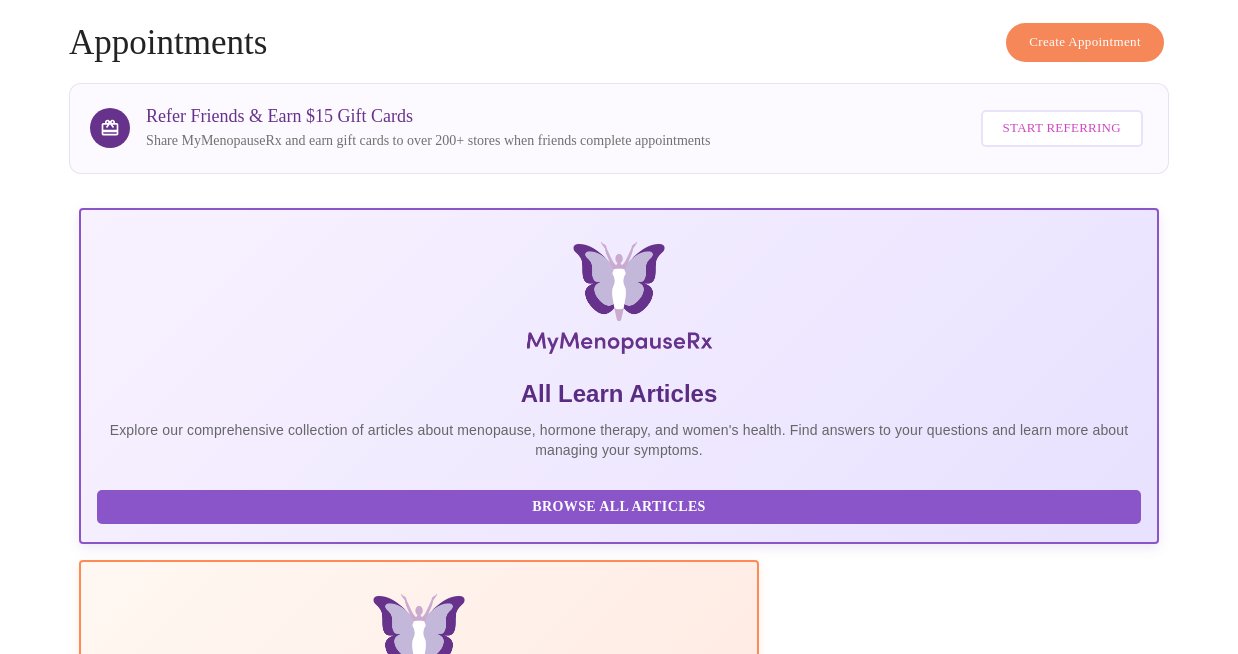 click on "Create Appointment" at bounding box center (1085, 42) 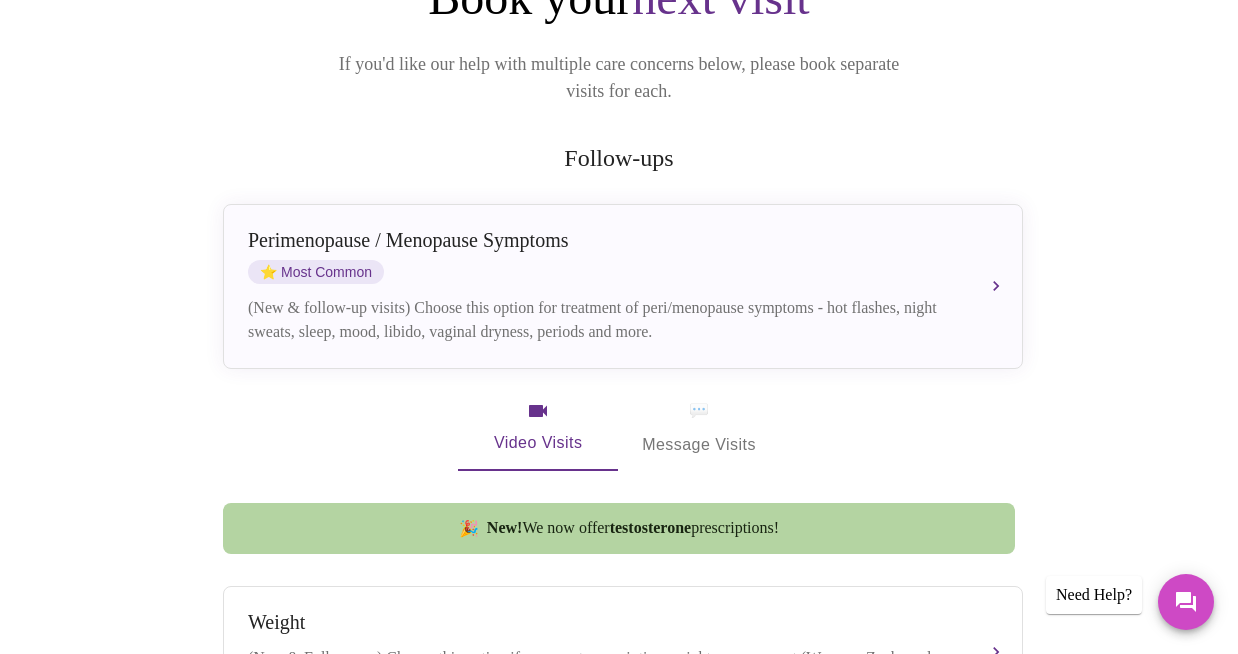 scroll, scrollTop: 256, scrollLeft: 0, axis: vertical 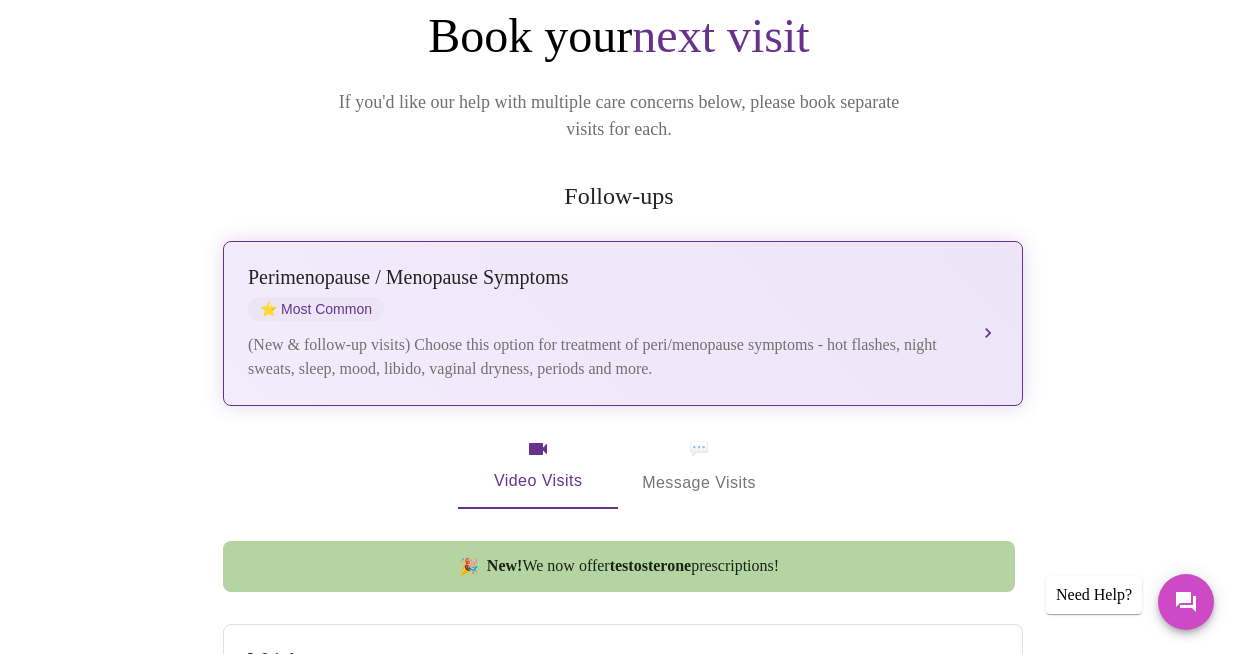 click on "Perimenopause / Menopause Symptoms  ⭐  Most Common (New & follow-up visits) Choose this option for treatment of peri/menopause symptoms - hot flashes, night sweats, sleep, mood, libido, vaginal dryness, periods and more." at bounding box center (623, 323) 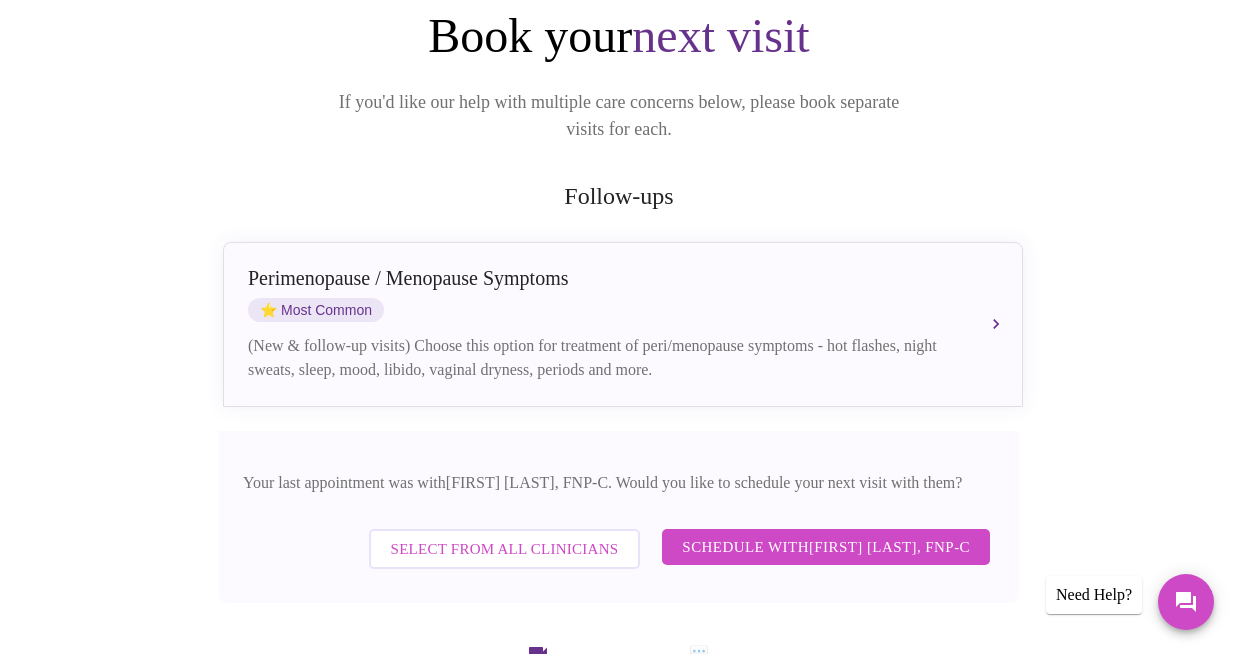 click on "Schedule with  [FIRST] [LAST], FNP-C" at bounding box center [826, 547] 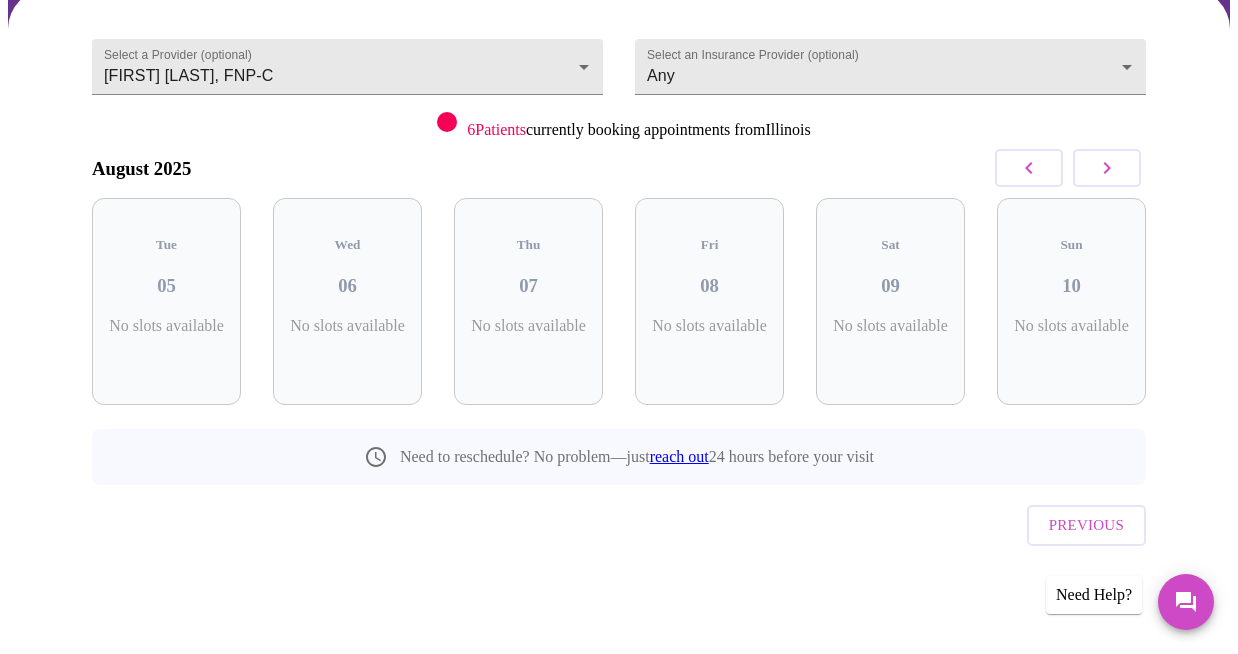 scroll, scrollTop: 160, scrollLeft: 0, axis: vertical 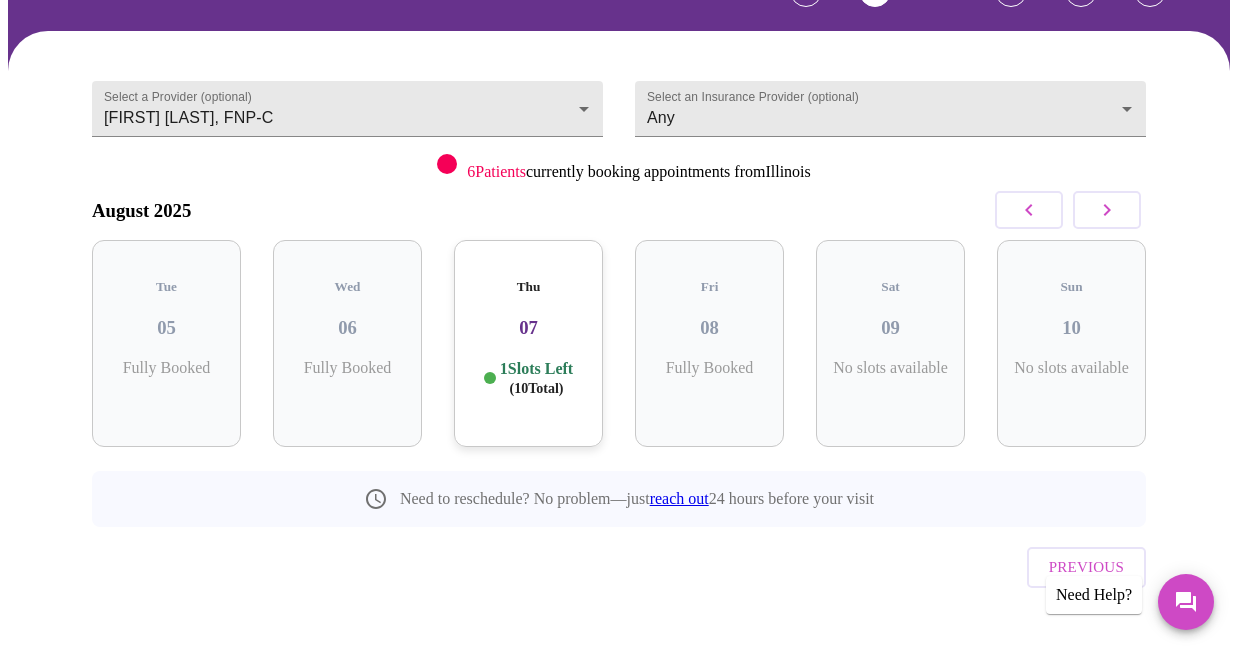 click on "Thu 07 1  Slots Left ( 10  Total)" at bounding box center [528, 343] 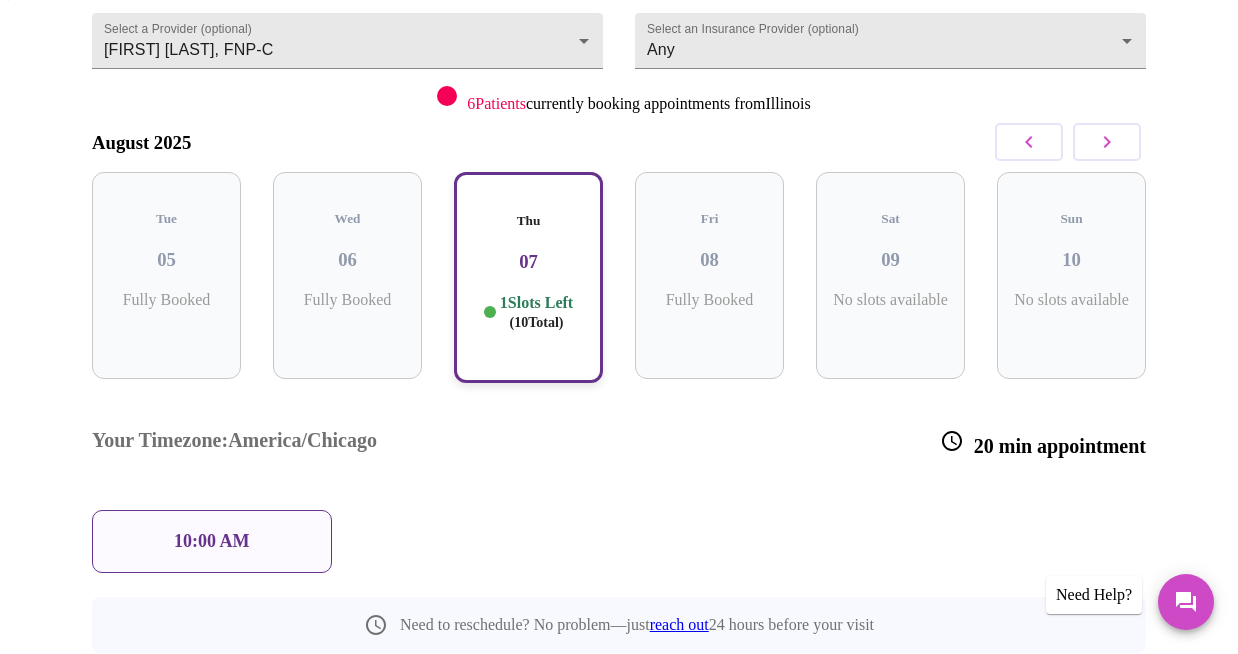 scroll, scrollTop: 241, scrollLeft: 0, axis: vertical 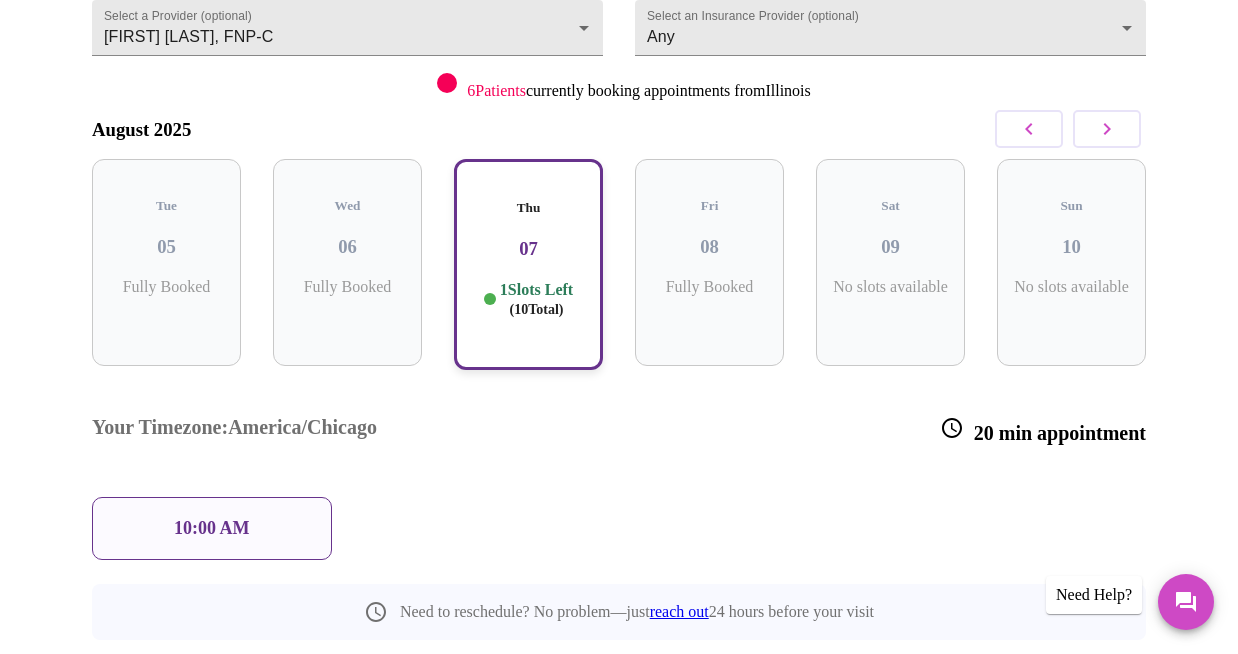click on "10:00 AM" at bounding box center (212, 528) 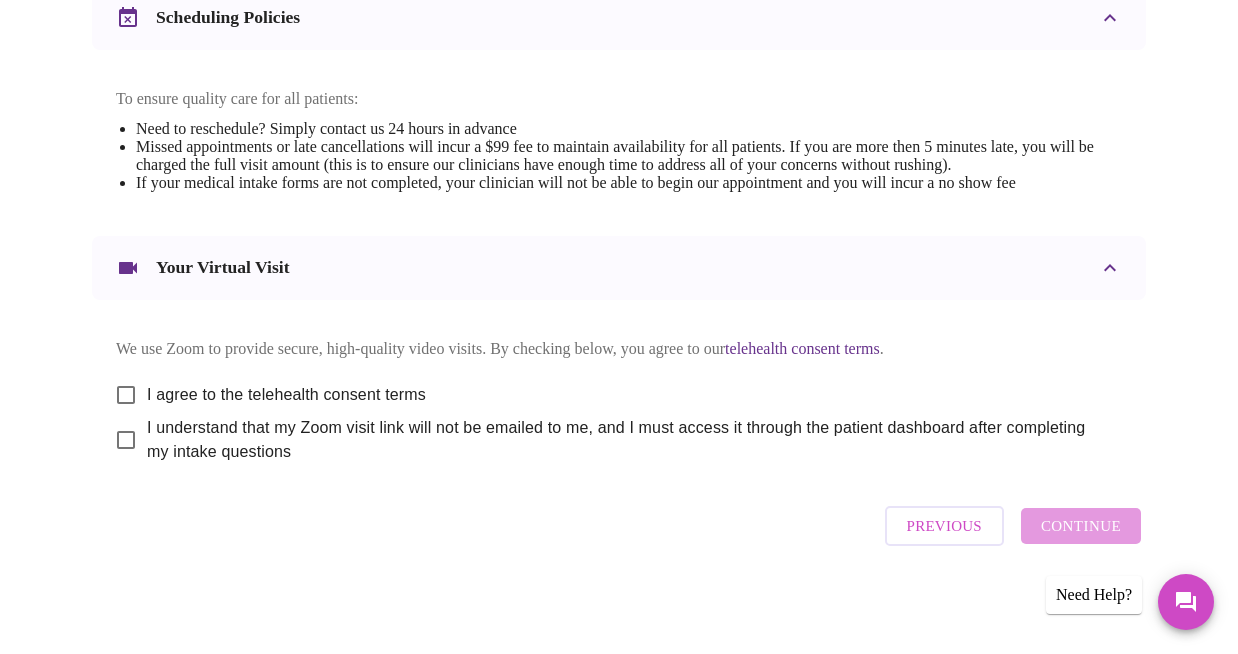 scroll, scrollTop: 853, scrollLeft: 0, axis: vertical 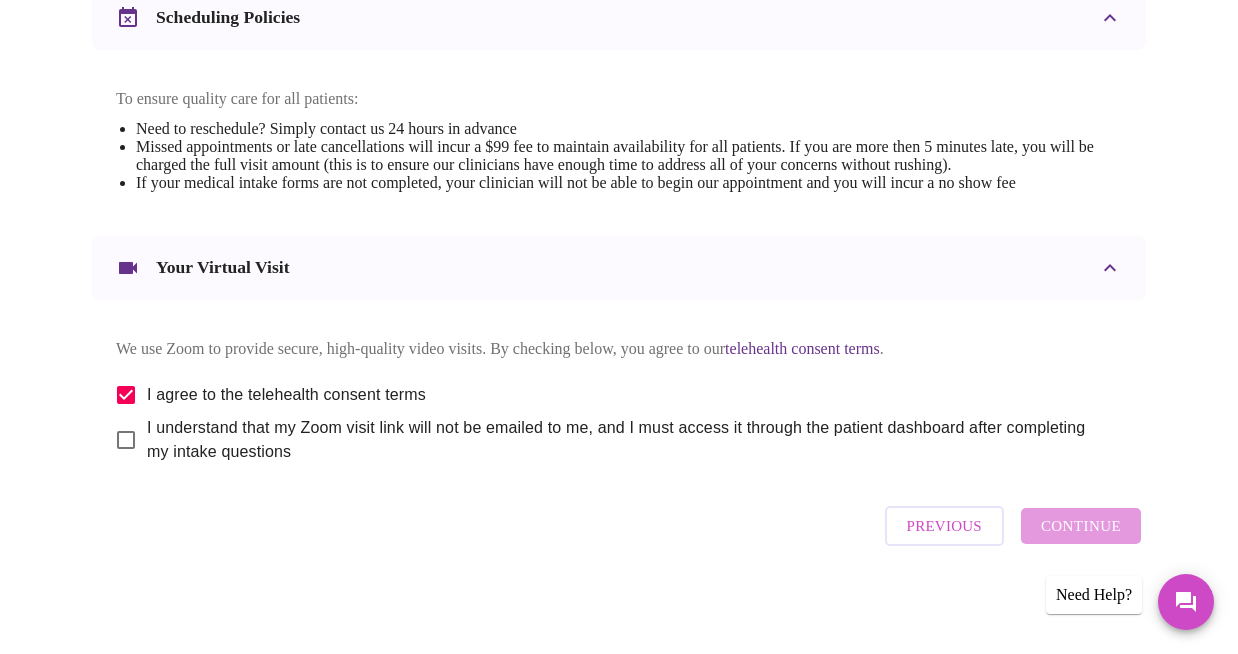 click on "I understand that my Zoom visit link will not be emailed to me, and I must access it through the patient dashboard after completing my intake questions" at bounding box center [126, 440] 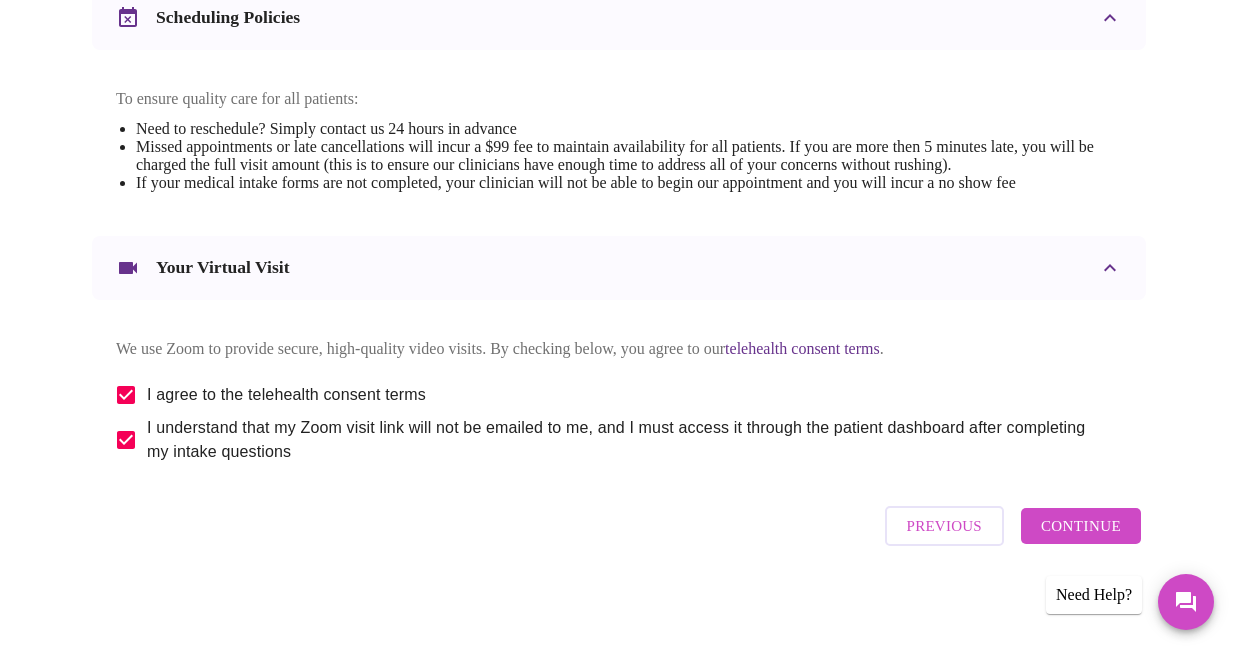 click on "Continue" at bounding box center (1081, 526) 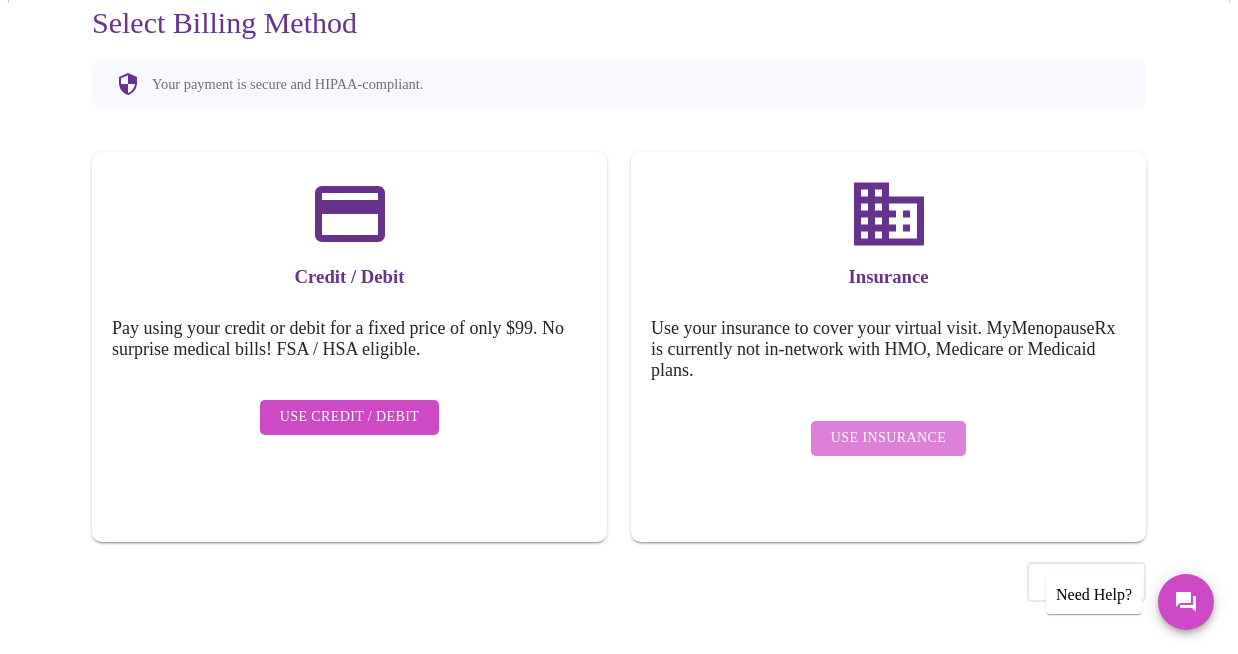 click on "Use Insurance" at bounding box center (888, 438) 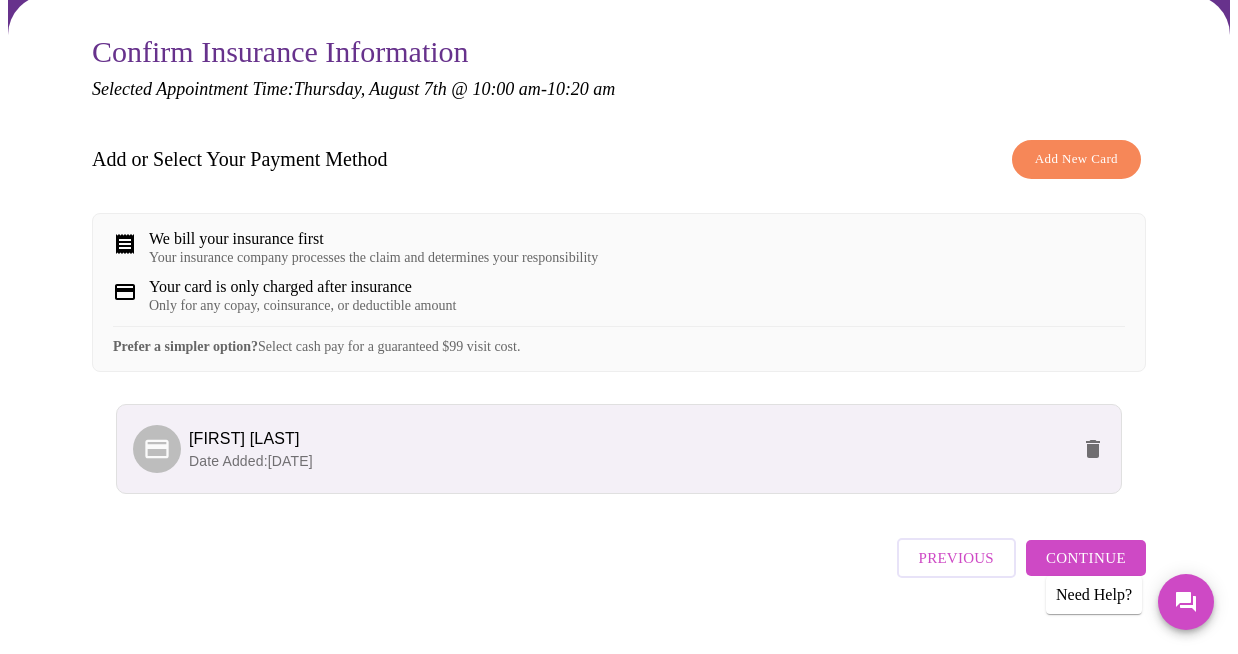 scroll, scrollTop: 242, scrollLeft: 0, axis: vertical 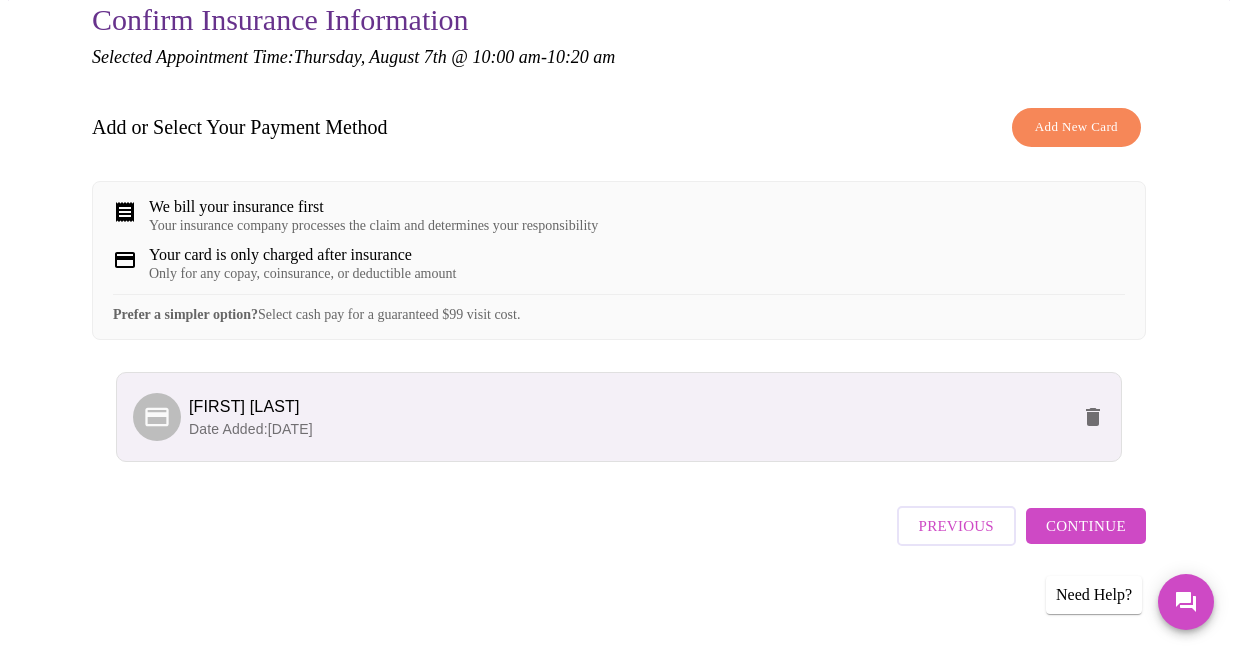 click on "Continue" at bounding box center (1086, 526) 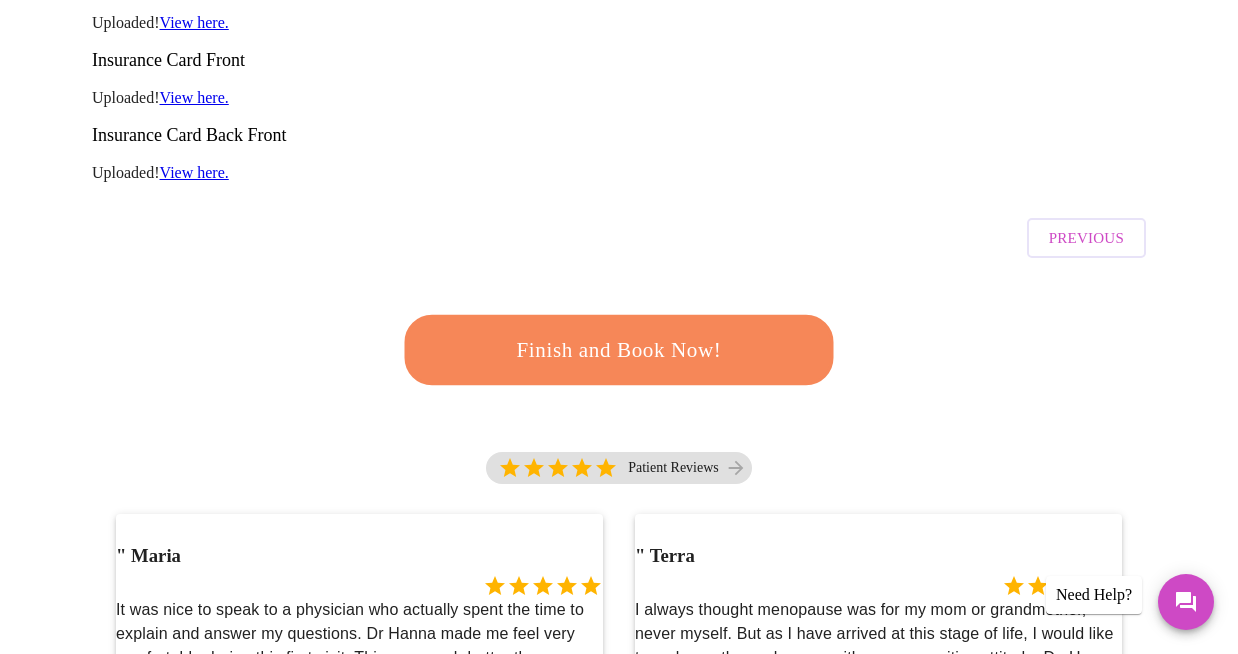 scroll, scrollTop: 447, scrollLeft: 0, axis: vertical 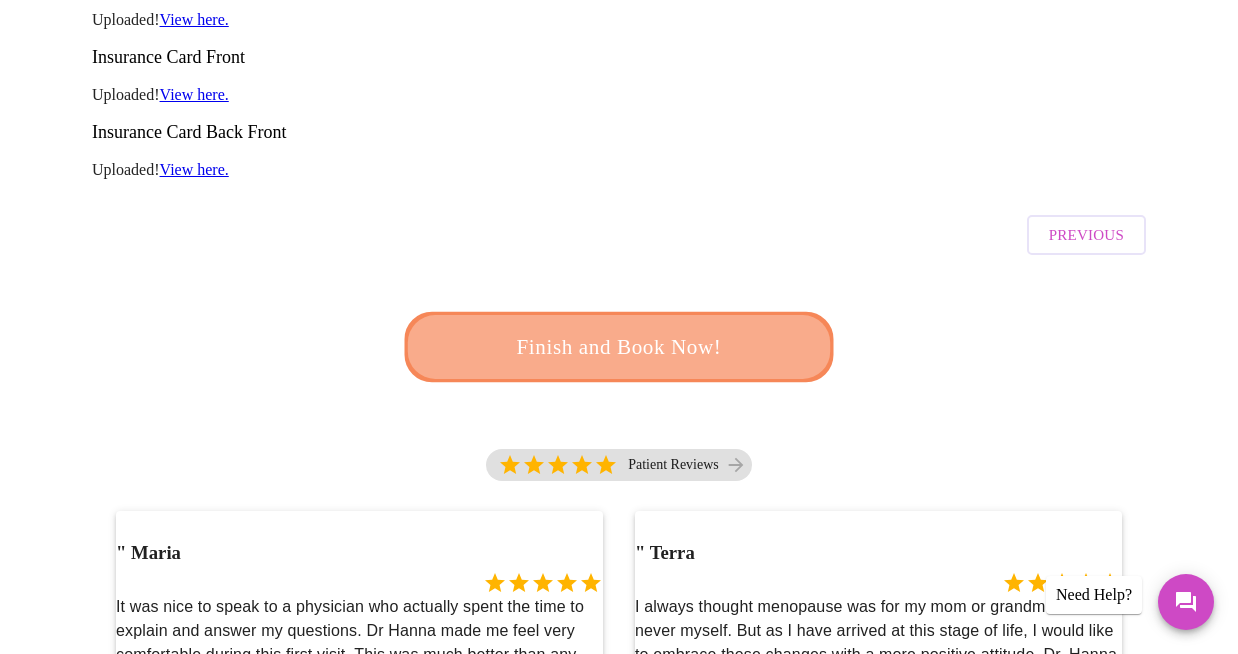 click on "Finish and Book Now!" at bounding box center (619, 347) 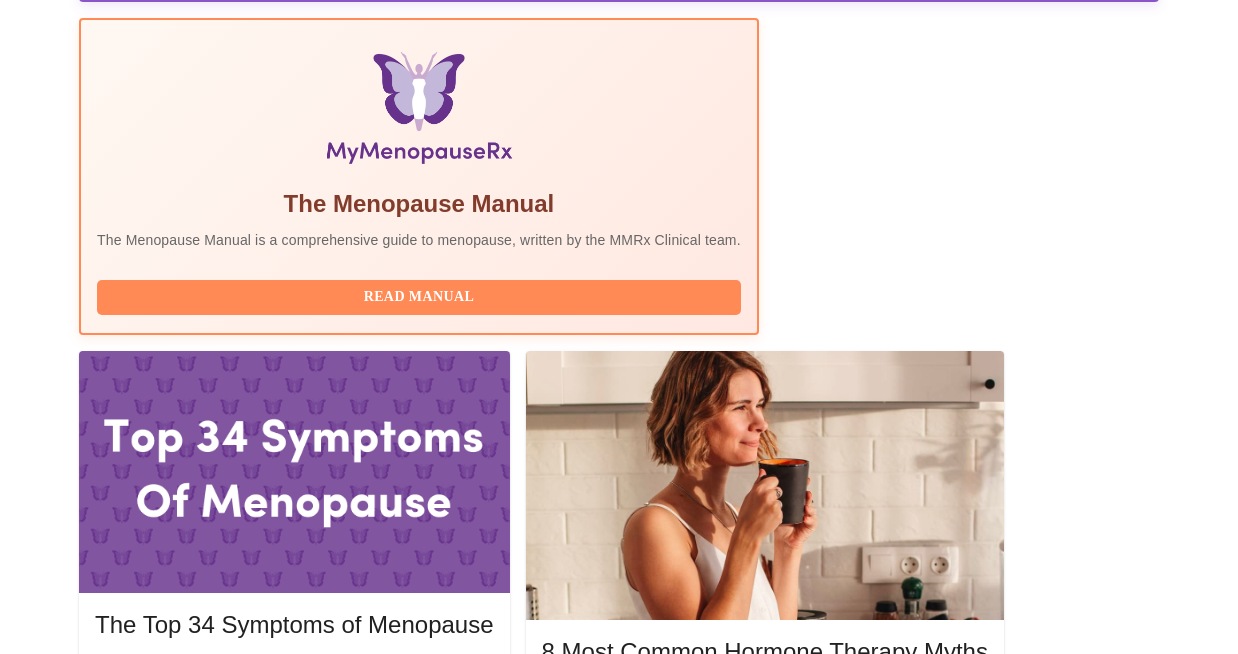 scroll, scrollTop: 651, scrollLeft: 0, axis: vertical 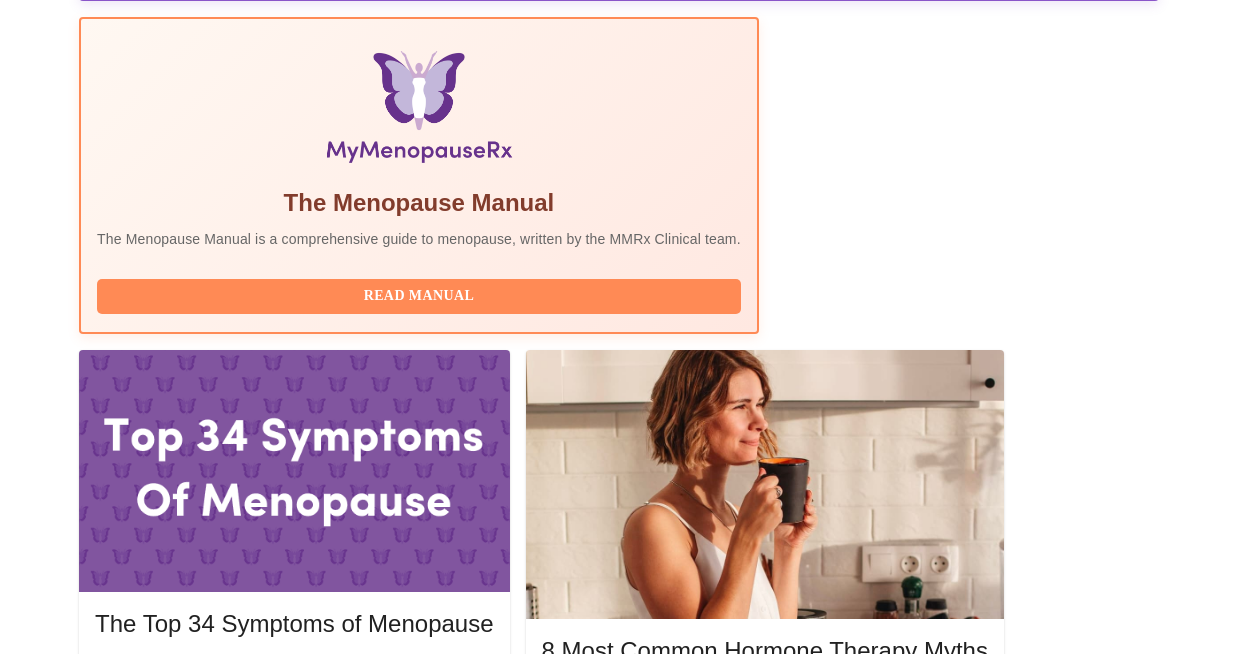 click on "Complete Pre-Assessment" at bounding box center (1023, 1928) 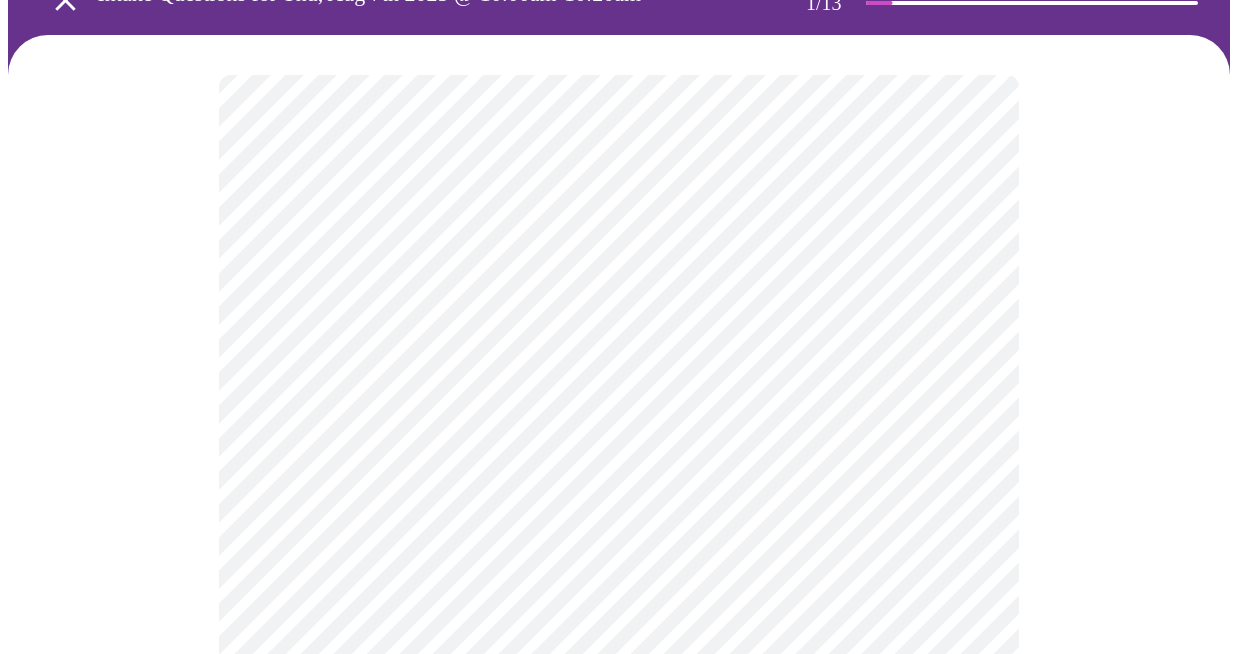 scroll, scrollTop: 148, scrollLeft: 0, axis: vertical 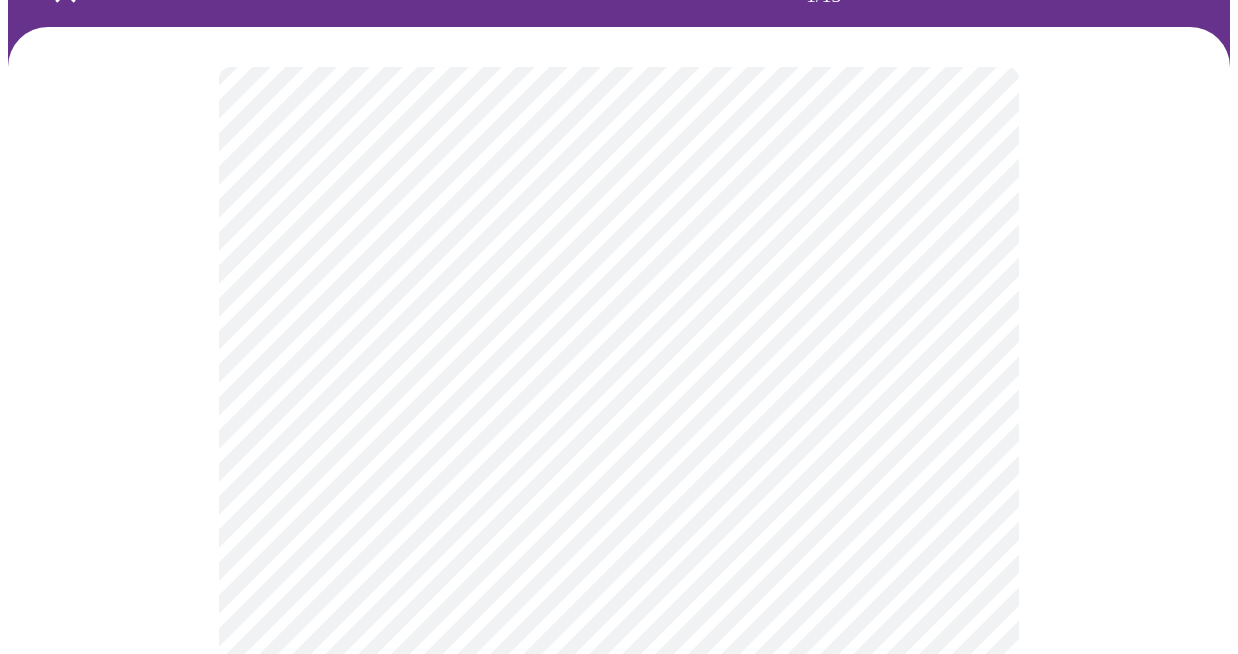 click on "Hi [FIRST]   Intake Questions for Thu, Aug 7th 2025 @ 10:00am-10:20am 1  /  13 Settings Billing Invoices Log out" at bounding box center [619, 787] 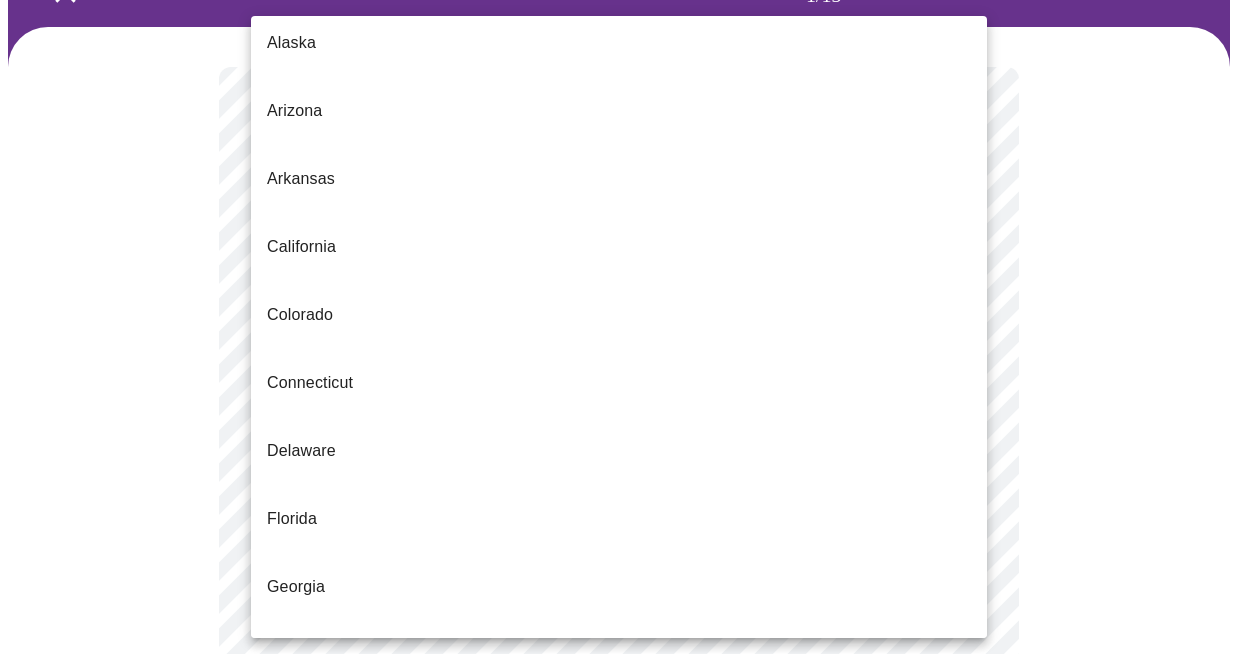 scroll, scrollTop: 87, scrollLeft: 0, axis: vertical 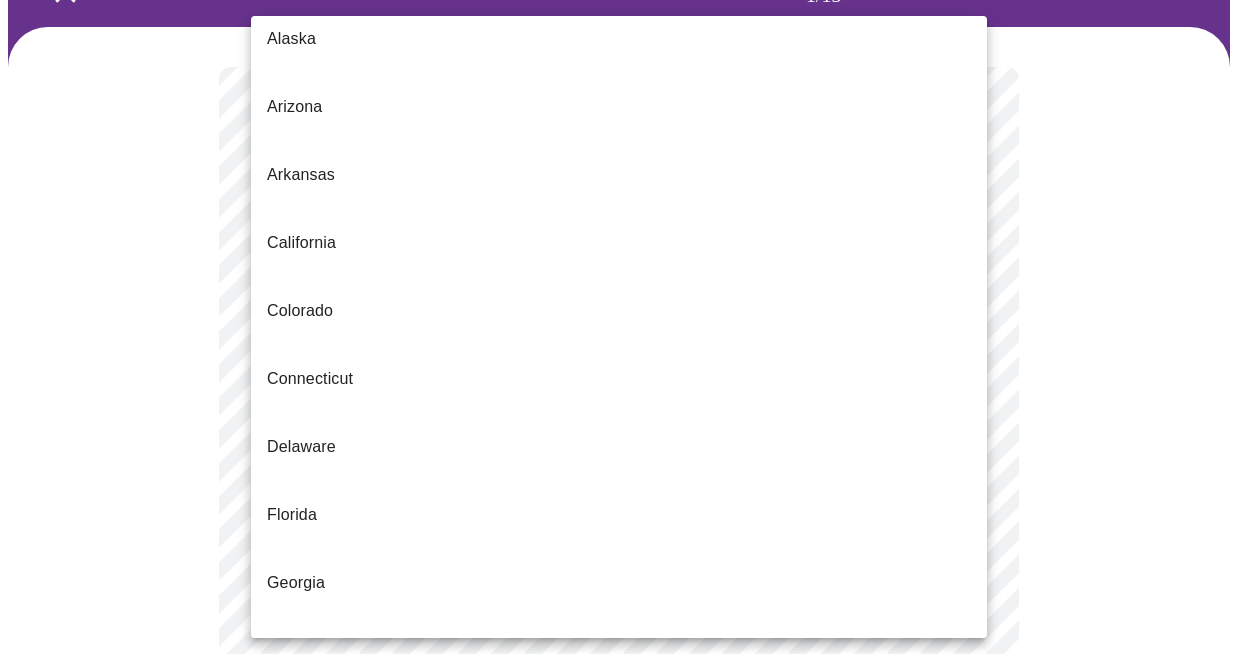 click on "Illinois" at bounding box center (290, 787) 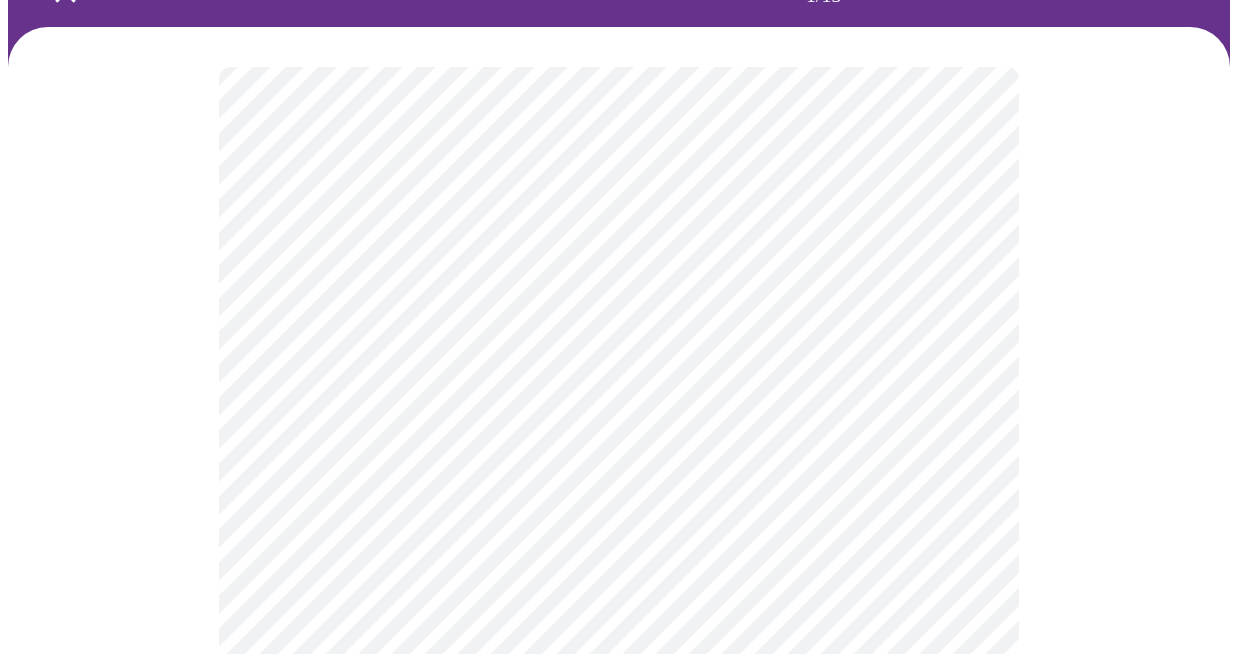 scroll, scrollTop: 210, scrollLeft: 0, axis: vertical 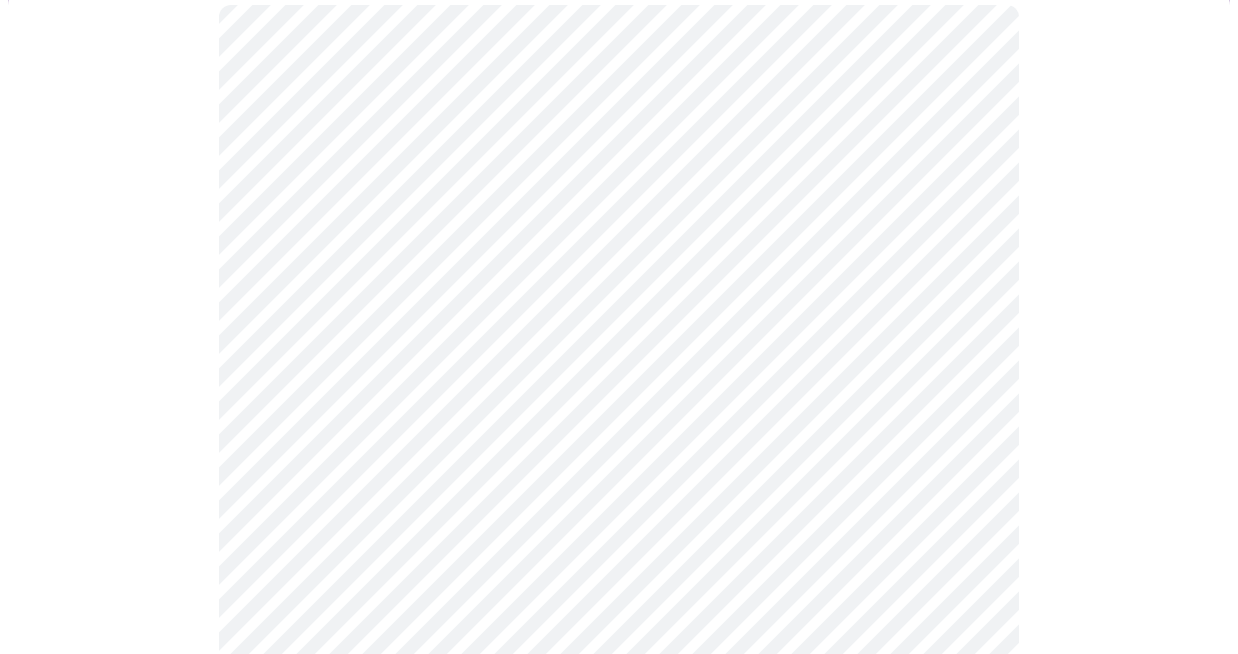 click on "Hi [FIRST]   Intake Questions for Thu, Aug 7th 2025 @ 10:00am-10:20am 1  /  13 Settings Billing Invoices Log out" at bounding box center [619, 719] 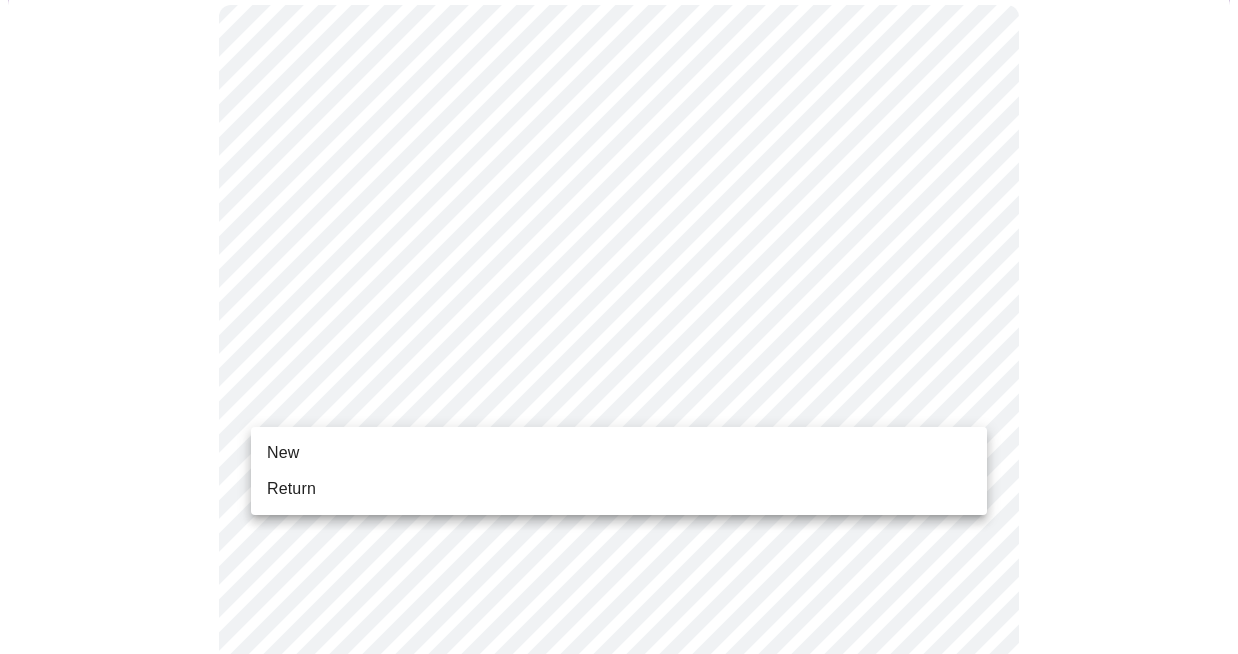 click on "Return" at bounding box center (619, 489) 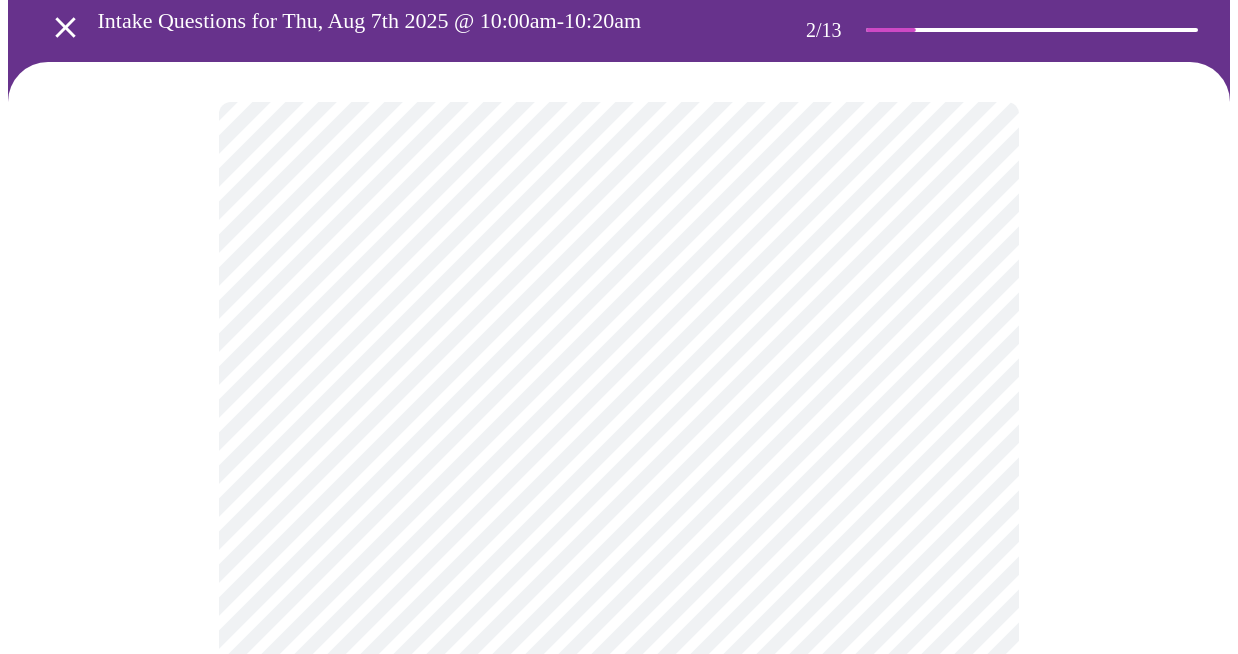 scroll, scrollTop: 117, scrollLeft: 0, axis: vertical 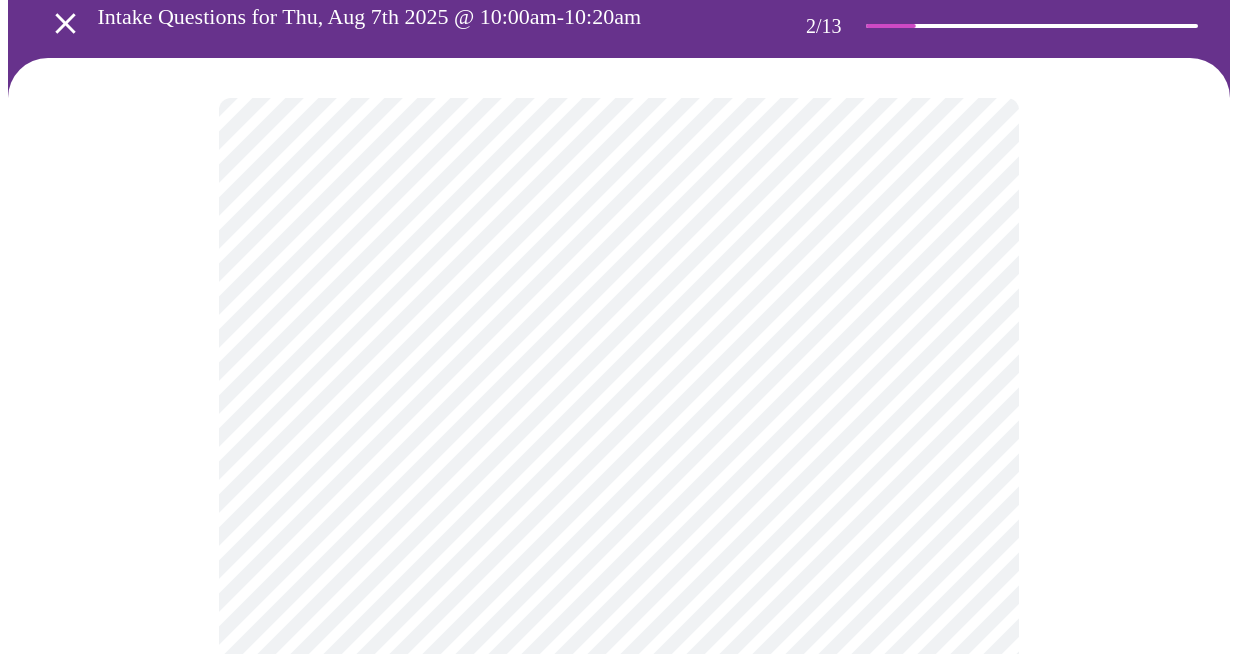 click on "Hi [FIRST]   Intake Questions for Thu, Aug 7th 2025 @ 10:00am-10:20am 2  /  13 Settings Billing Invoices Log out" at bounding box center (619, 506) 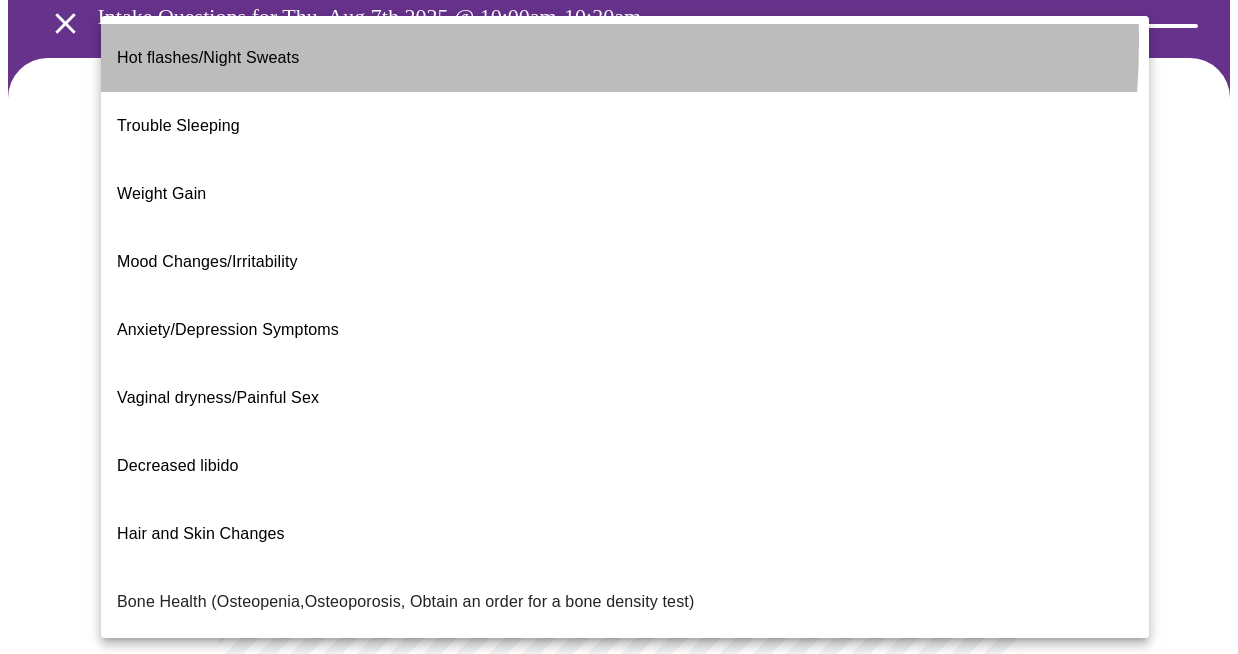 click on "Hot flashes/Night Sweats" at bounding box center (625, 58) 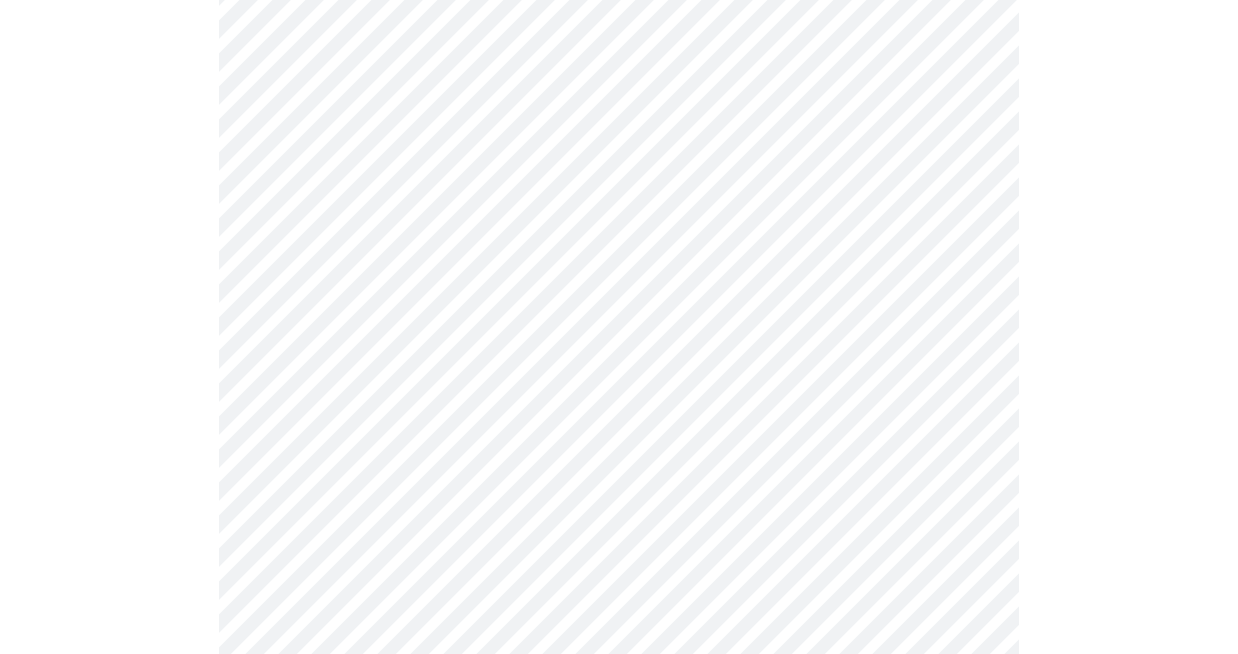 scroll, scrollTop: 364, scrollLeft: 0, axis: vertical 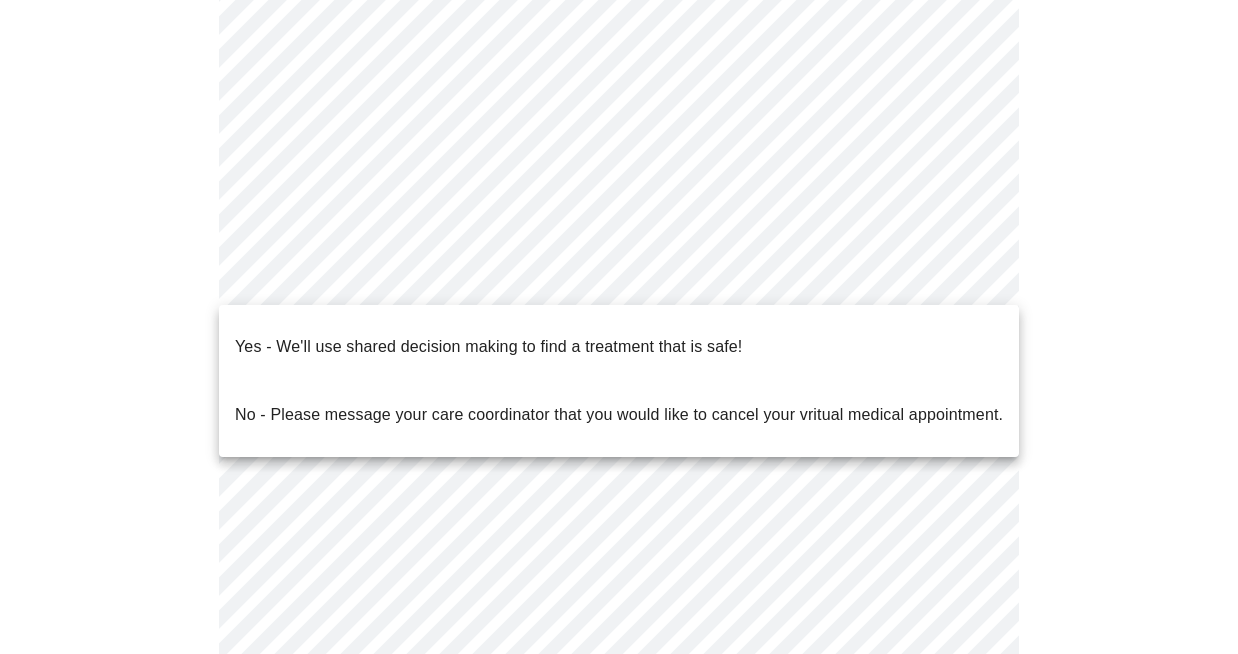 click on "Hi [FIRST]   Intake Questions for Thu, Aug 7th 2025 @ 10:00am-10:20am 2  /  13 Settings Billing Invoices Log out Yes - We'll use shared decision making to find a treatment that is safe!
No - Please message your care coordinator that you would like to cancel your vritual medical appointment." at bounding box center [619, 253] 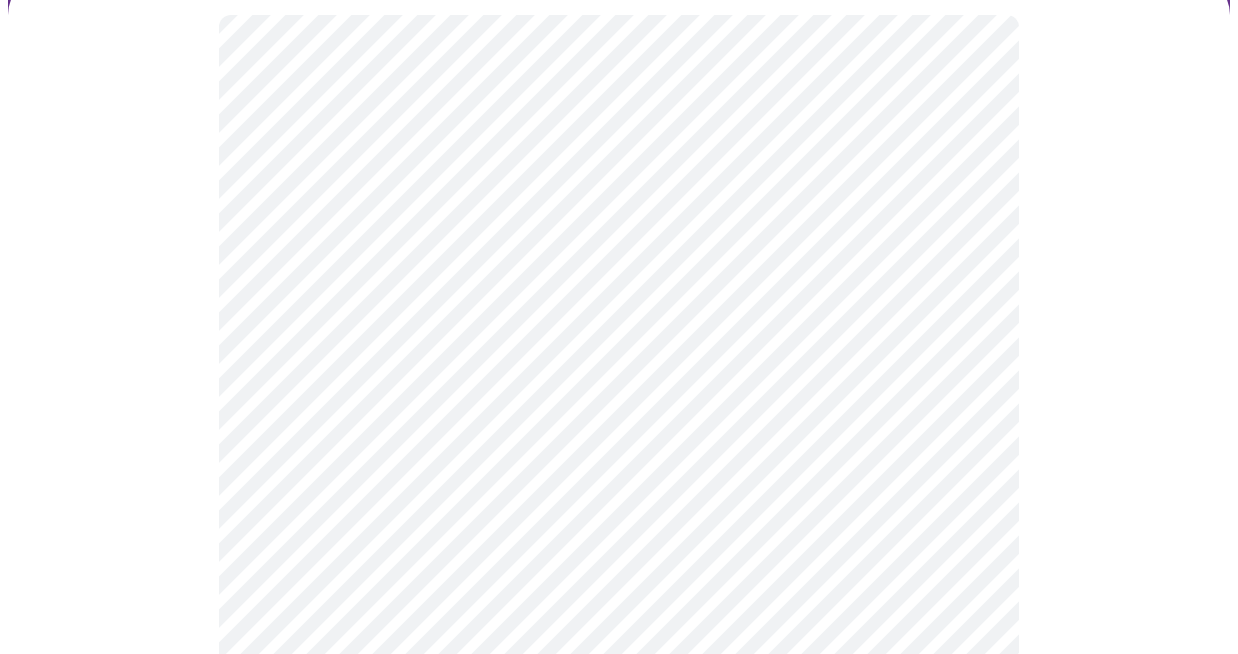 scroll, scrollTop: 208, scrollLeft: 0, axis: vertical 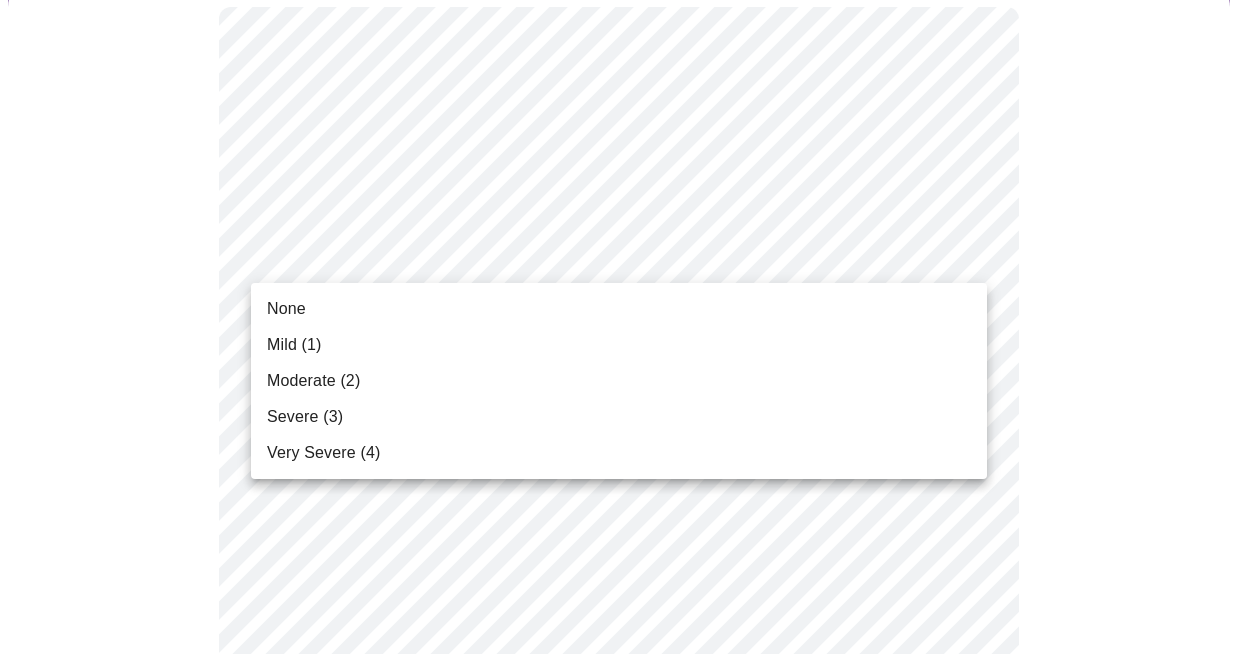 click on "Hi [FIRST]   Intake Questions for Thu, Aug 7th 2025 @ 10:00am-10:20am 3  /  13 Settings Billing Invoices Log out None Mild (1) Moderate (2) Severe (3)  Very Severe (4)" at bounding box center [619, 1165] 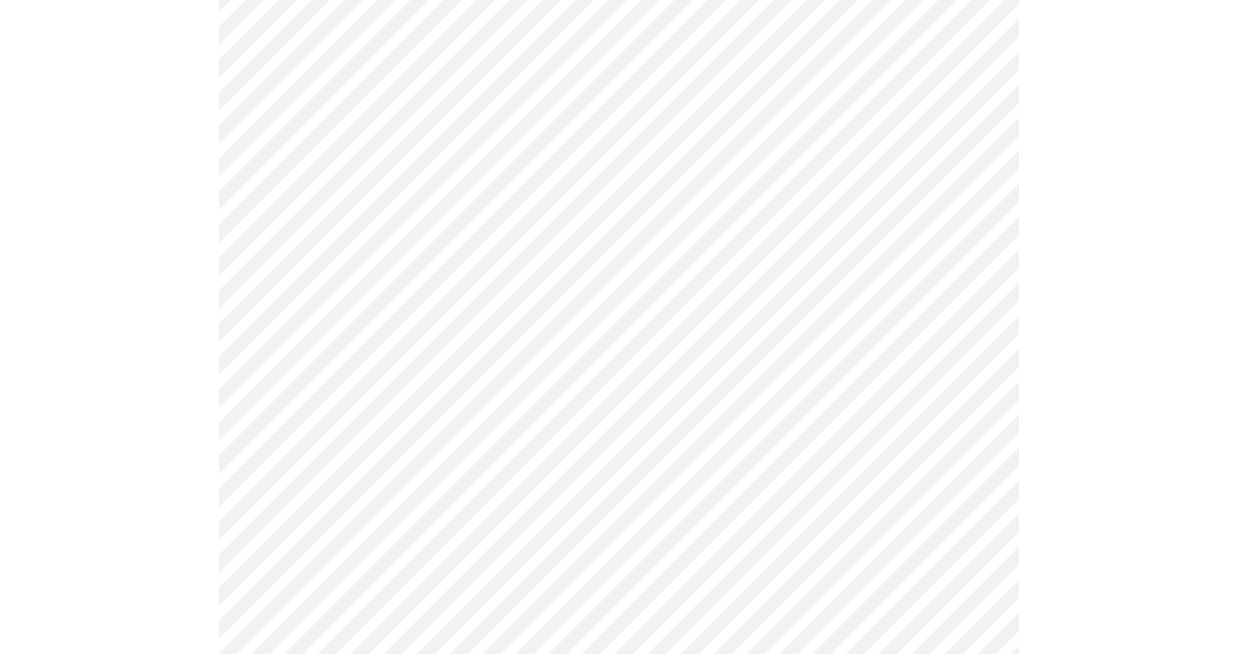 scroll, scrollTop: 290, scrollLeft: 0, axis: vertical 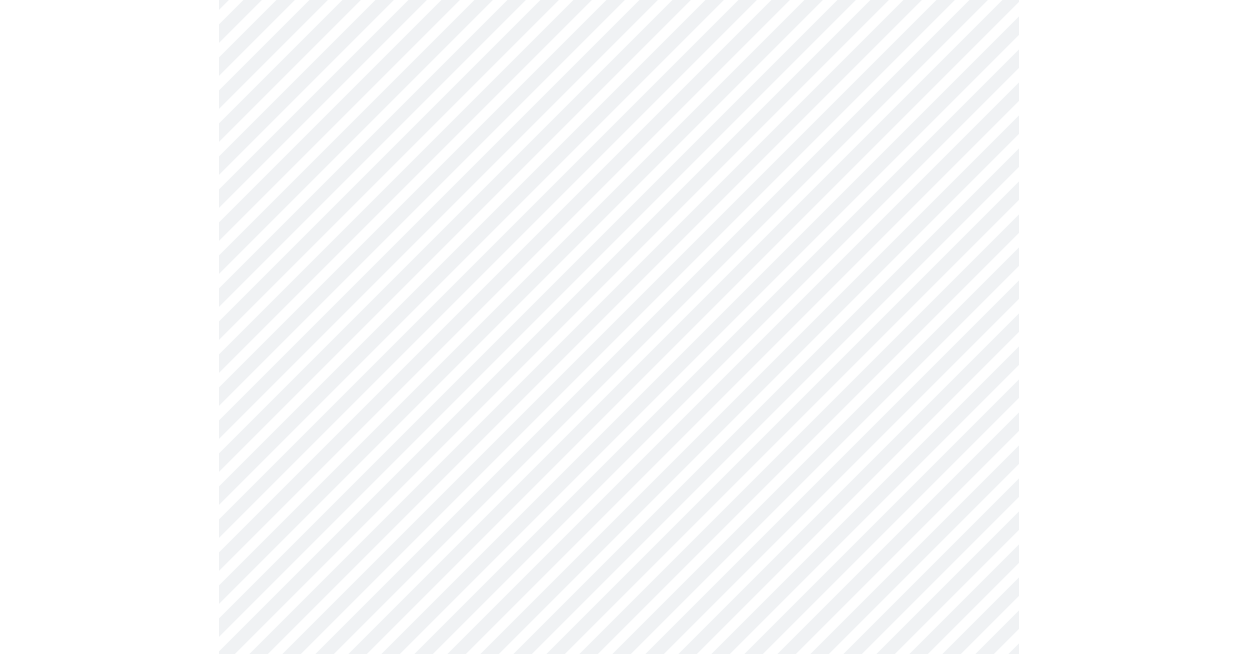 click on "Hi [FIRST]   Intake Questions for Thu, Aug 7th 2025 @ 10:00am-10:20am 3  /  13 Settings Billing Invoices Log out" at bounding box center (619, 1048) 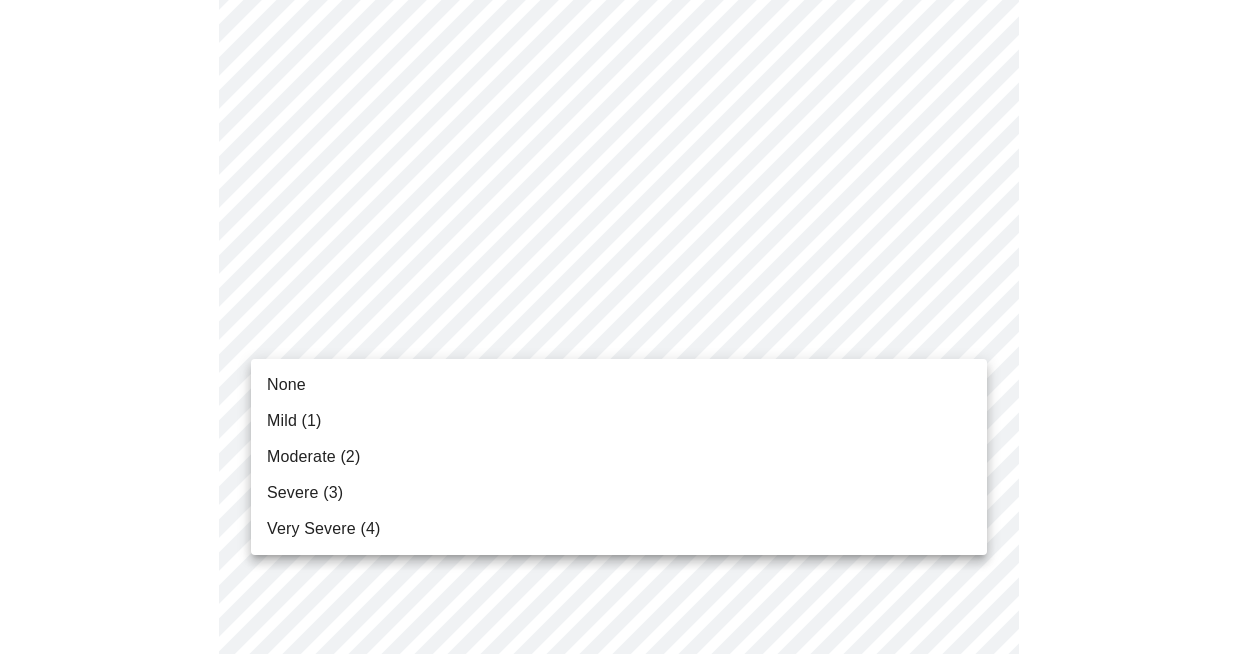 click on "Mild (1)" at bounding box center (619, 421) 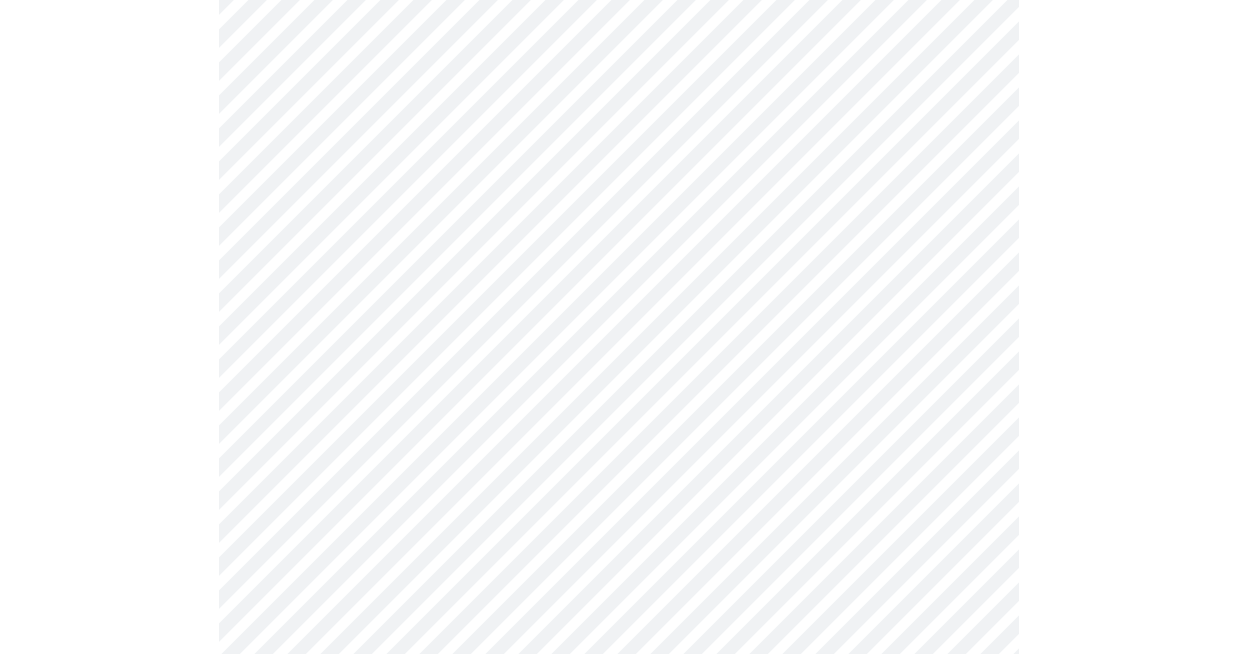 scroll, scrollTop: 451, scrollLeft: 0, axis: vertical 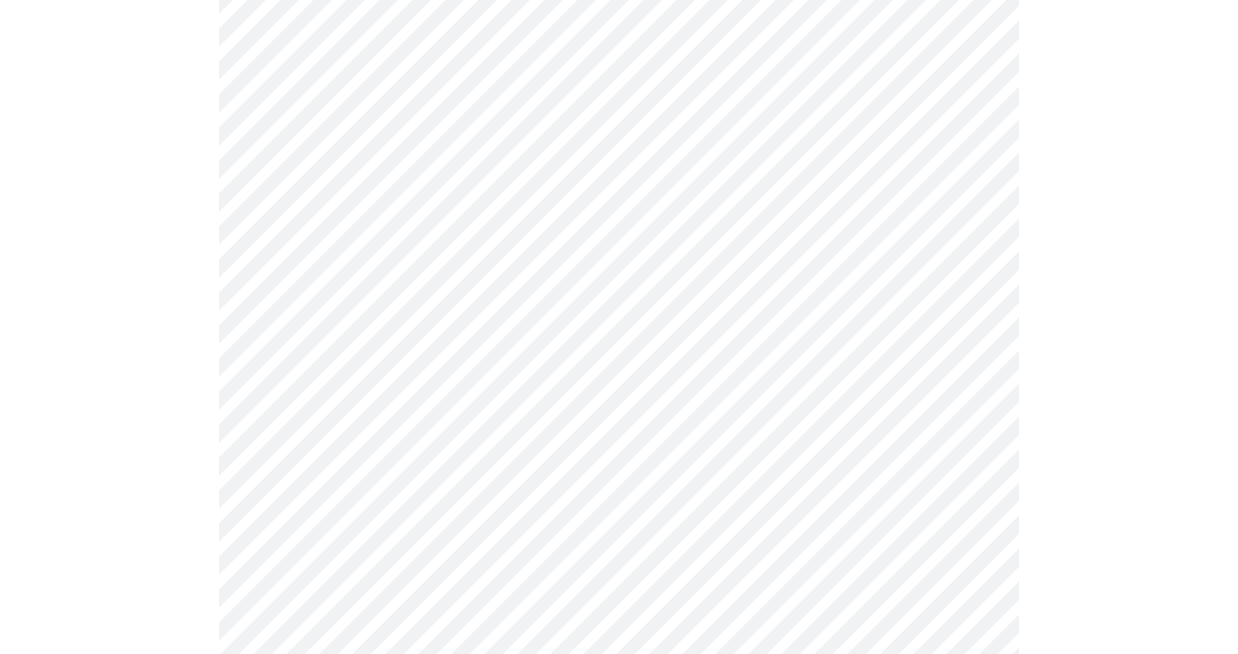 click on "Hi [FIRST]   Intake Questions for Thu, Aug 7th 2025 @ 10:00am-10:20am 3  /  13 Settings Billing Invoices Log out" at bounding box center [619, 873] 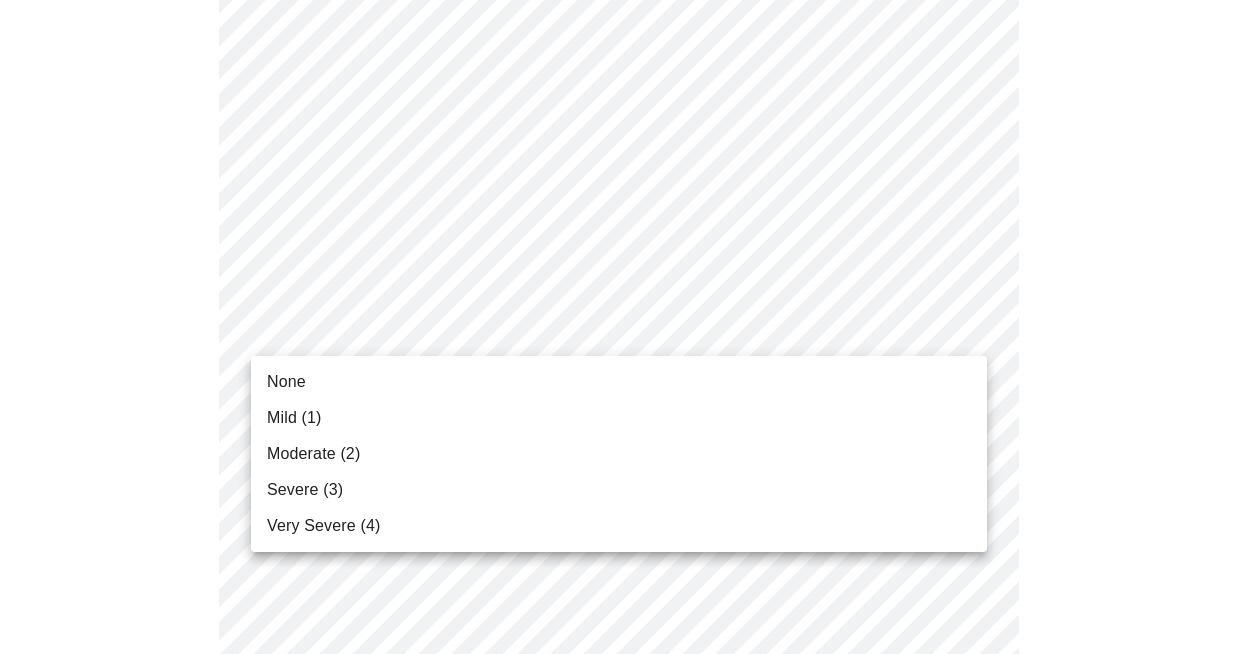 click on "Mild (1)" at bounding box center (619, 418) 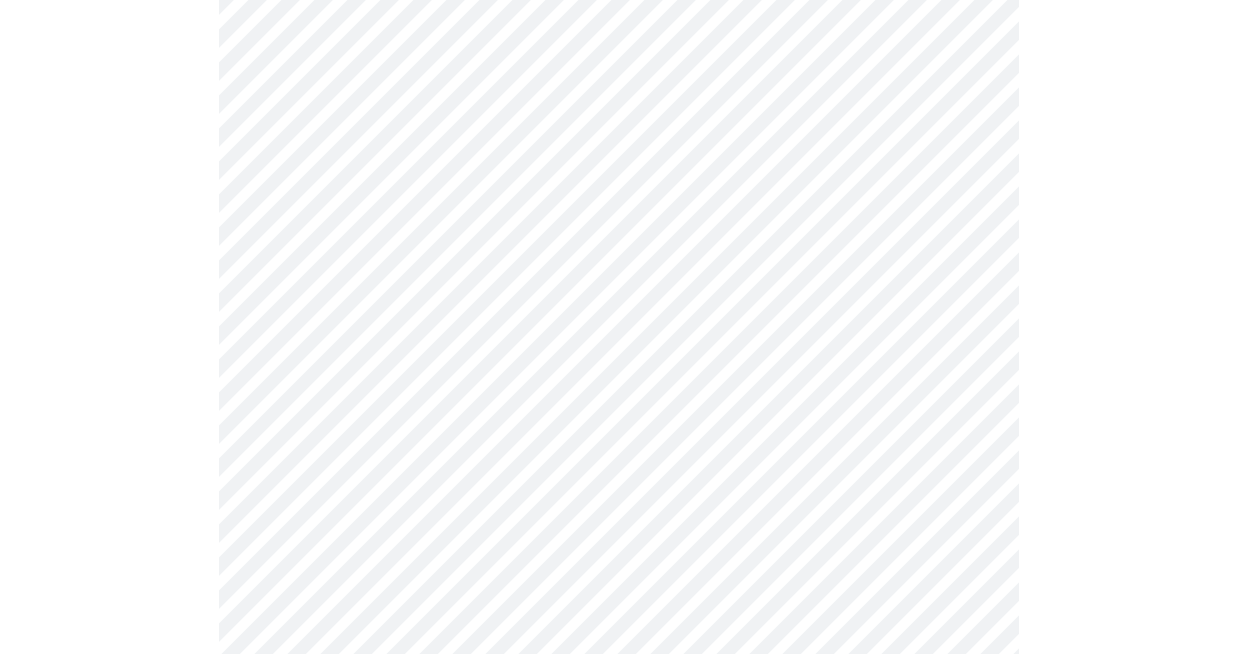scroll, scrollTop: 649, scrollLeft: 0, axis: vertical 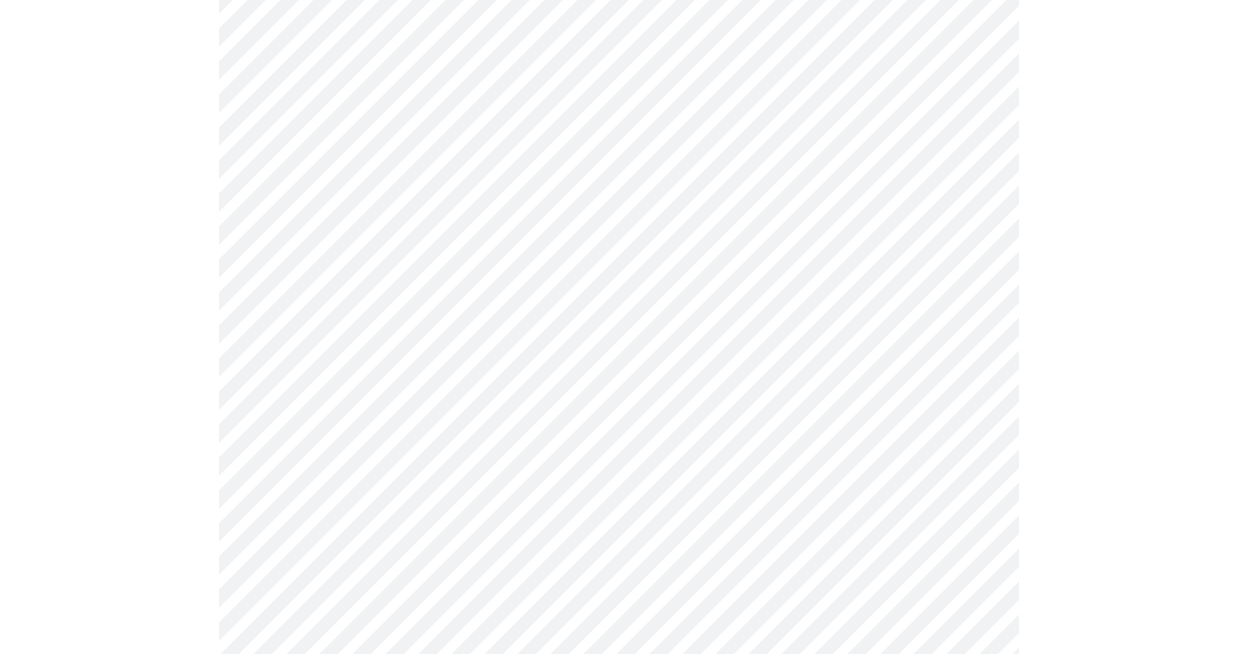 click on "Hi [FIRST]   Intake Questions for Thu, Aug 7th 2025 @ 10:00am-10:20am 3  /  13 Settings Billing Invoices Log out" at bounding box center (619, 661) 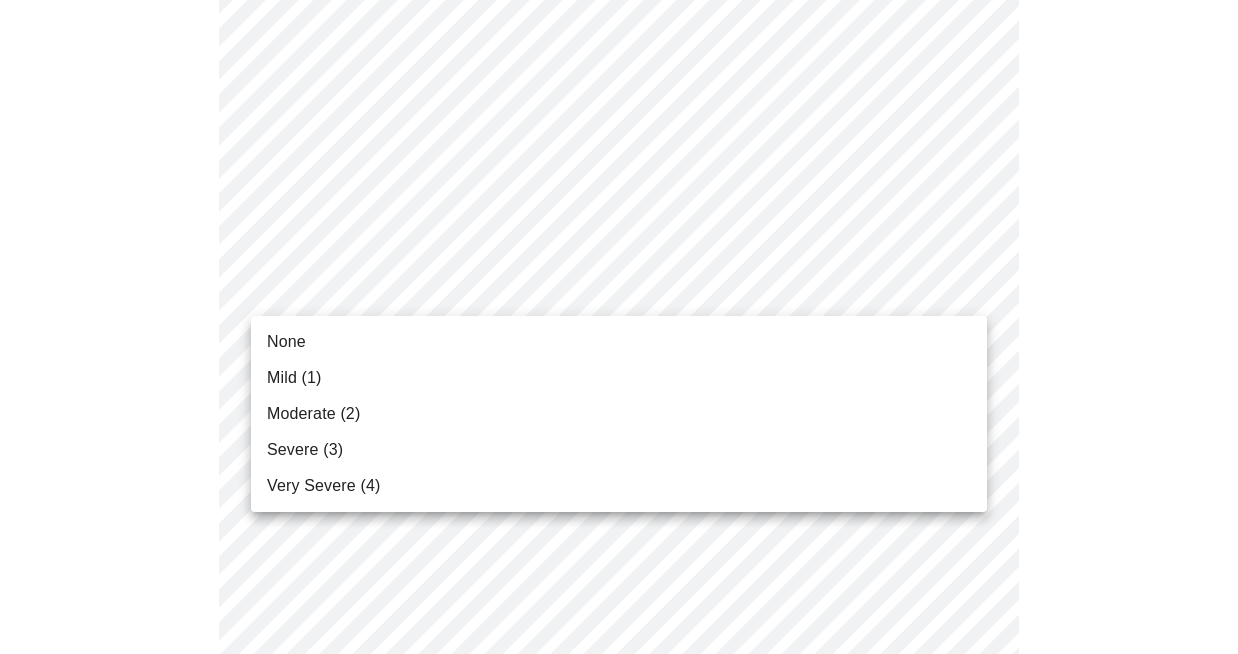 click on "None" at bounding box center [619, 342] 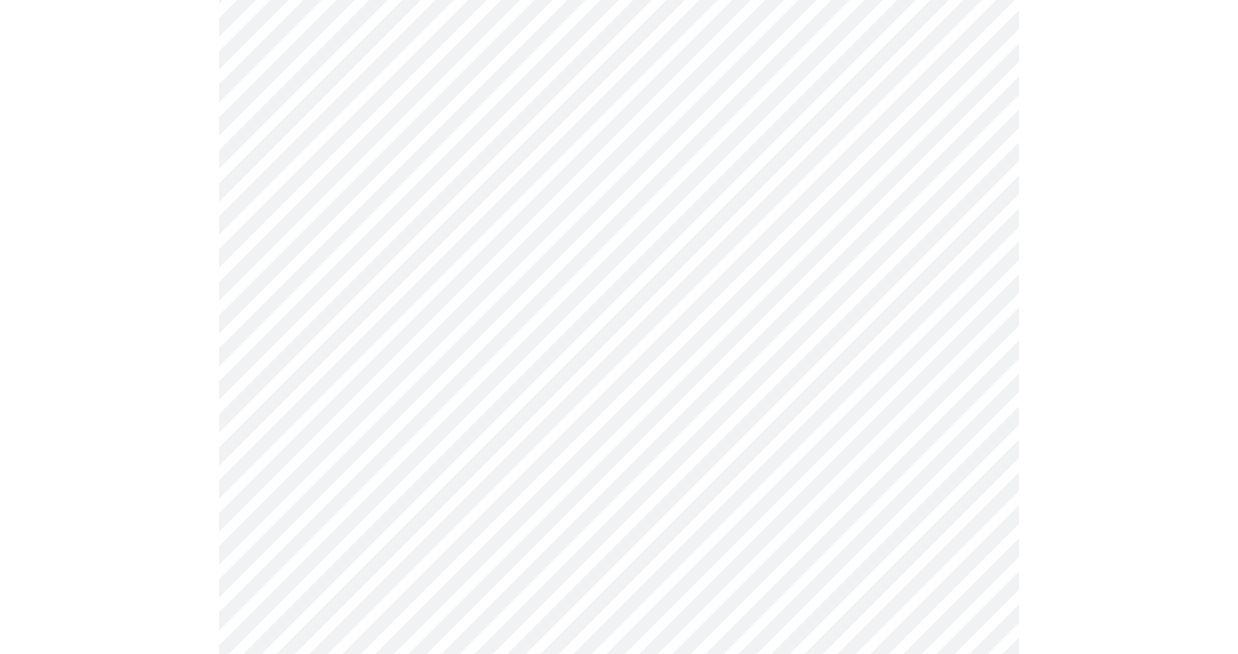 scroll, scrollTop: 792, scrollLeft: 0, axis: vertical 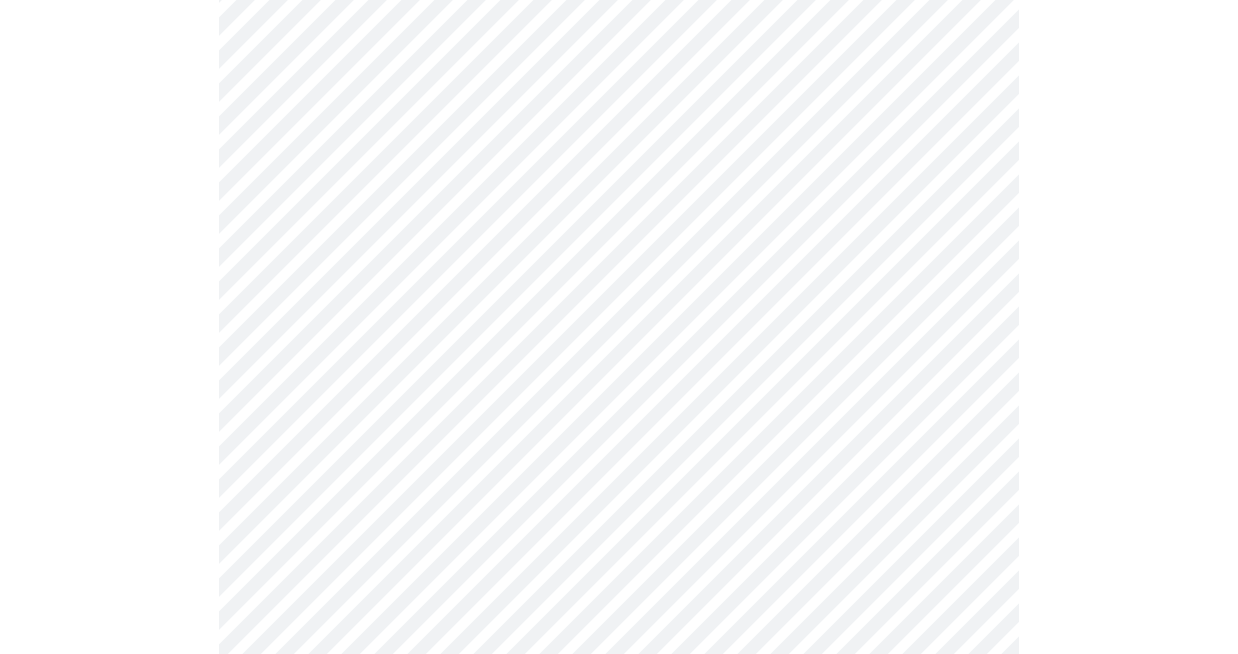 click on "Hi [FIRST]   Intake Questions for Thu, Aug 7th 2025 @ 10:00am-10:20am 3  /  13 Settings Billing Invoices Log out" at bounding box center (619, 504) 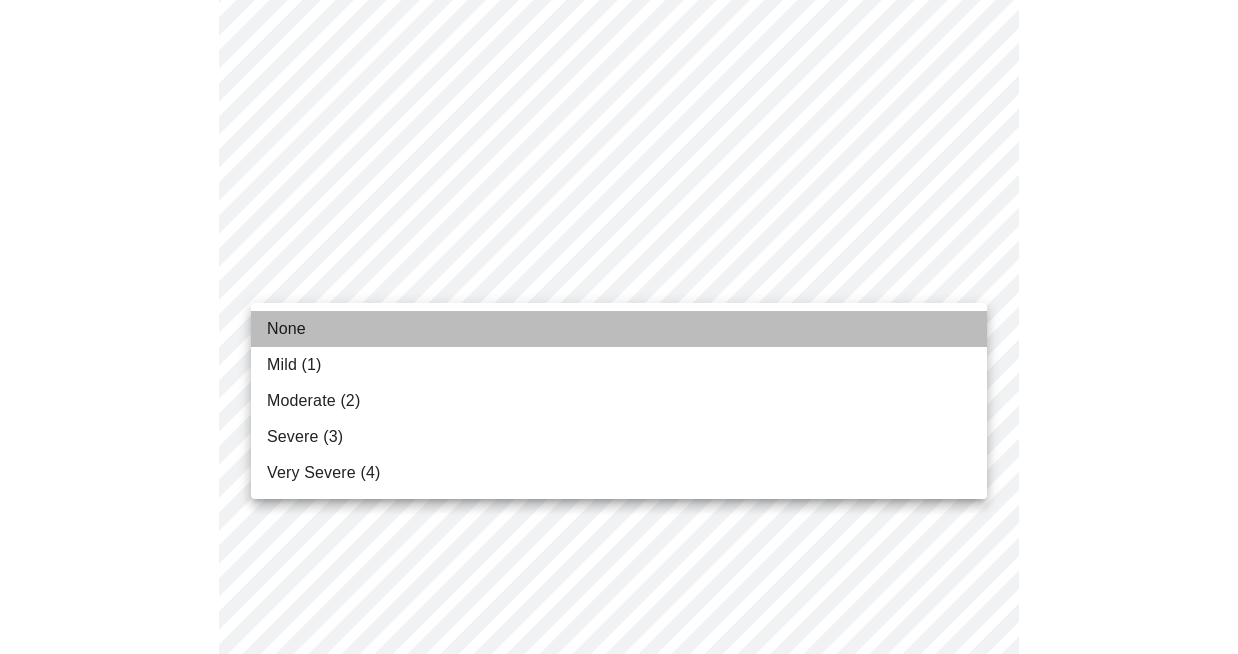 click on "None" at bounding box center [619, 329] 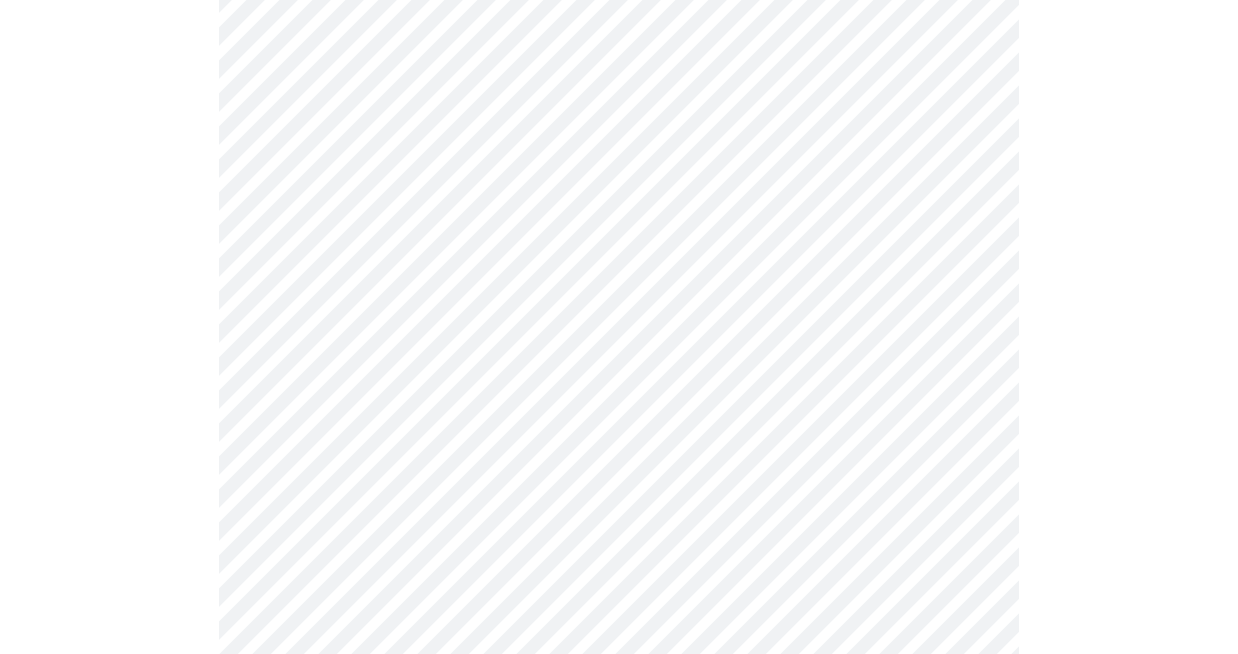 scroll, scrollTop: 983, scrollLeft: 0, axis: vertical 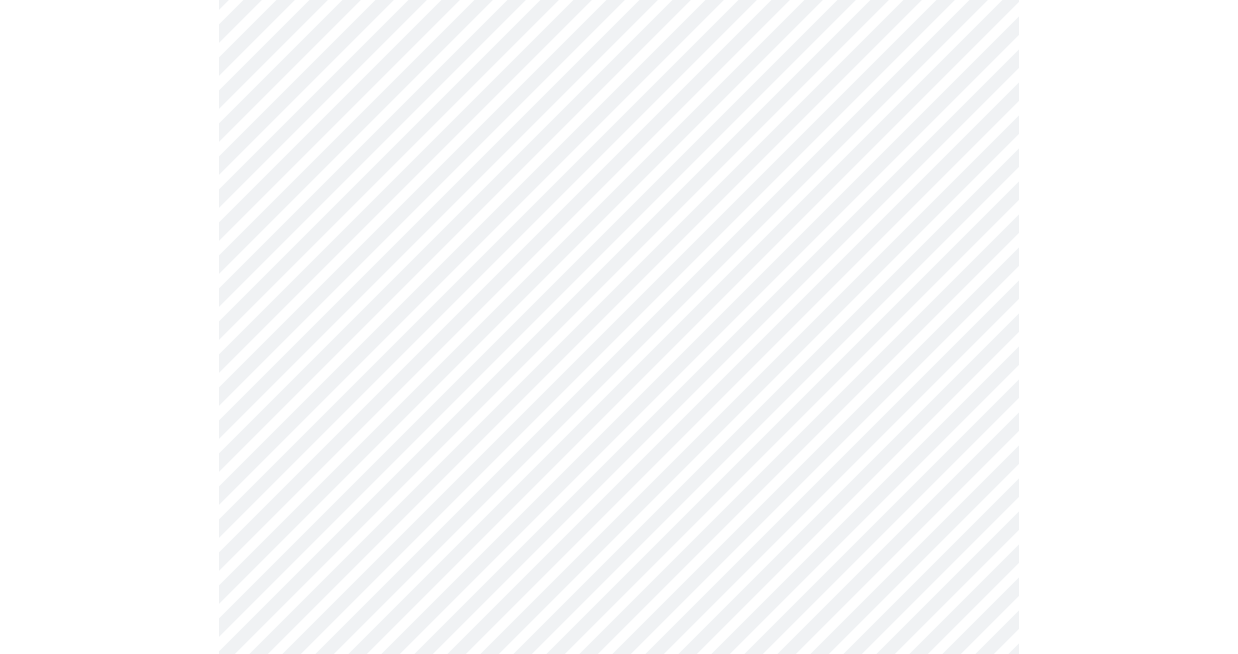 click on "Hi [FIRST]   Intake Questions for Thu, Aug 7th 2025 @ 10:00am-10:20am 3  /  13 Settings Billing Invoices Log out" at bounding box center [619, 299] 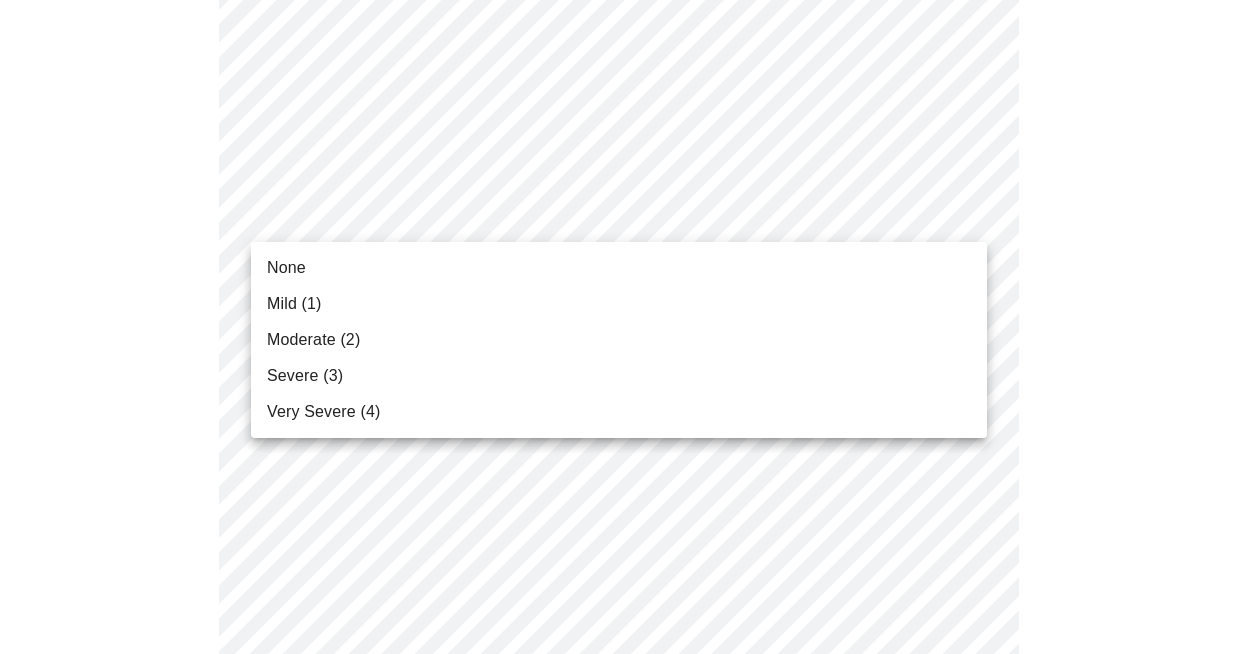 click on "None" at bounding box center [619, 268] 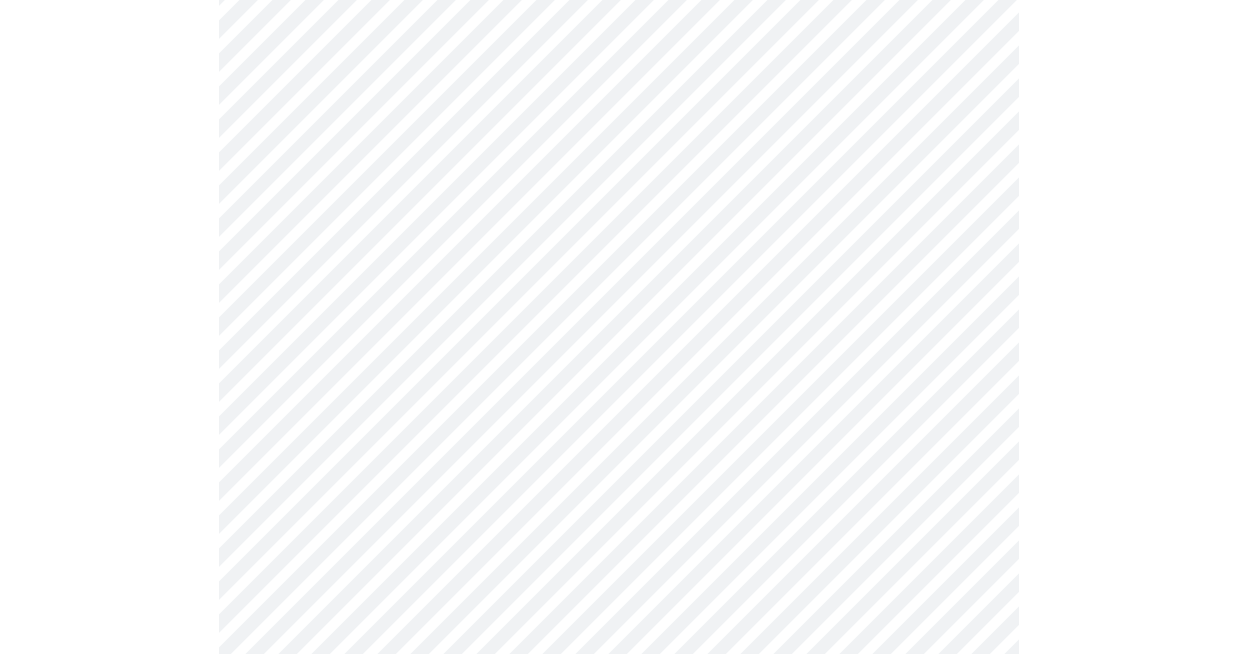 scroll, scrollTop: 1060, scrollLeft: 0, axis: vertical 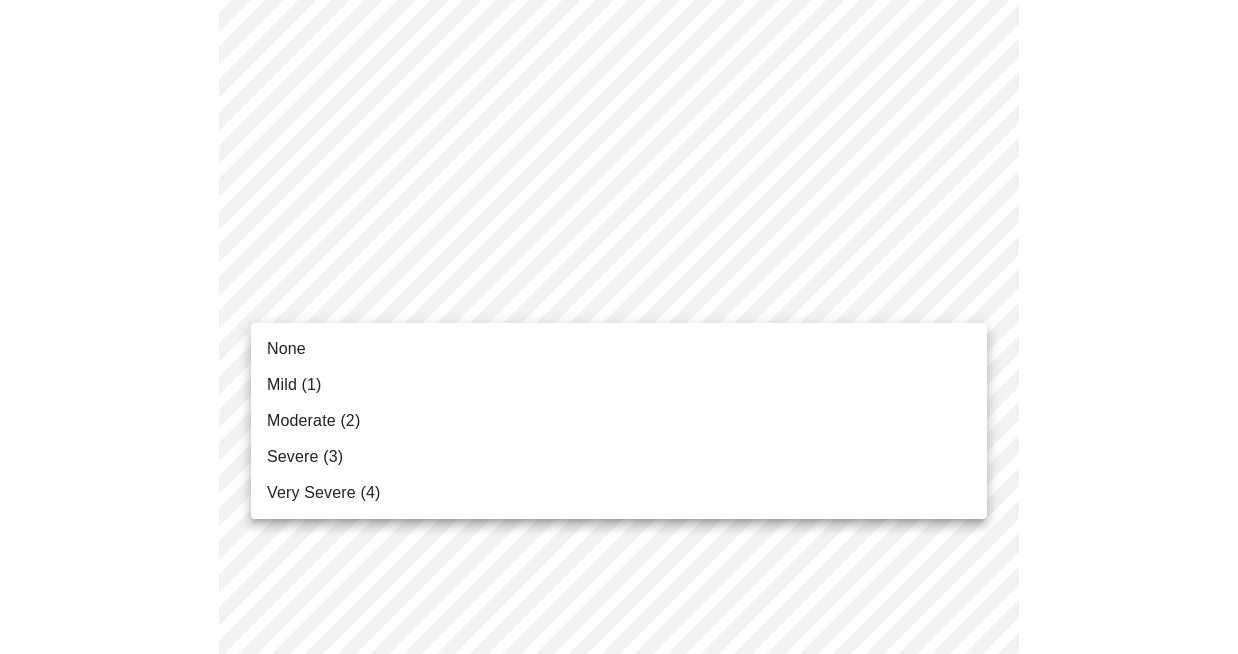 click on "Hi [FIRST]   Intake Questions for Thu, Aug 7th 2025 @ 10:00am-10:20am 3  /  13 Settings Billing Invoices Log out None Mild (1) Moderate (2) Severe (3) Very Severe (4)" at bounding box center (619, 208) 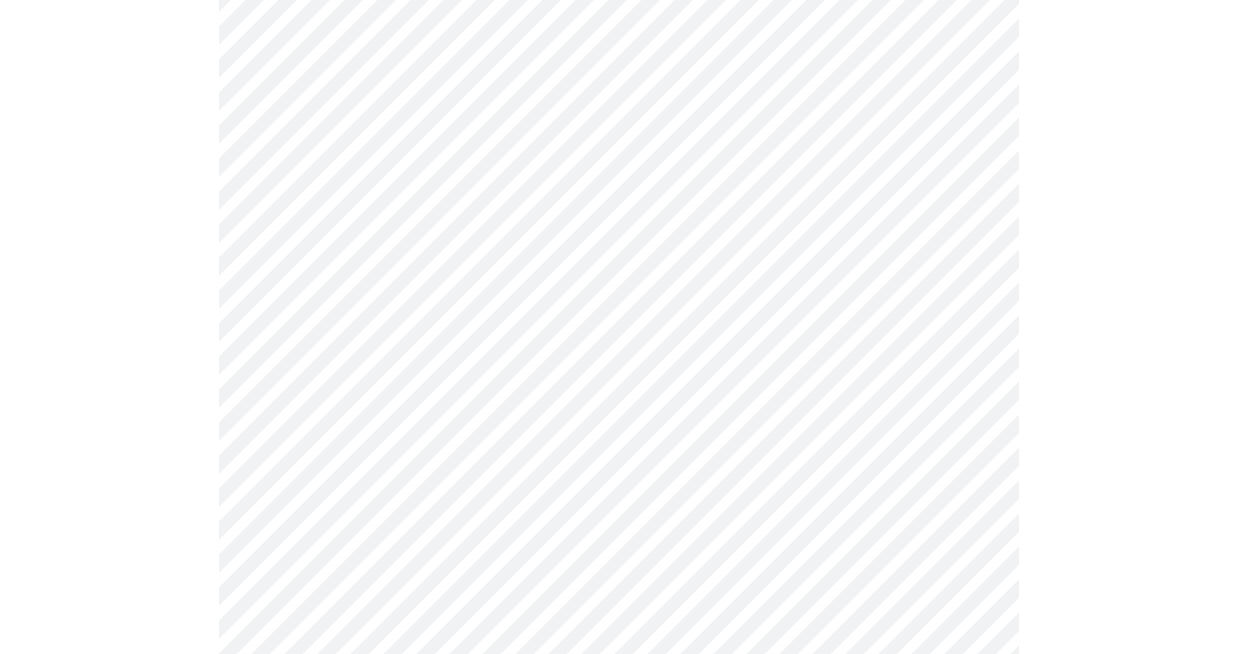 scroll, scrollTop: 1180, scrollLeft: 0, axis: vertical 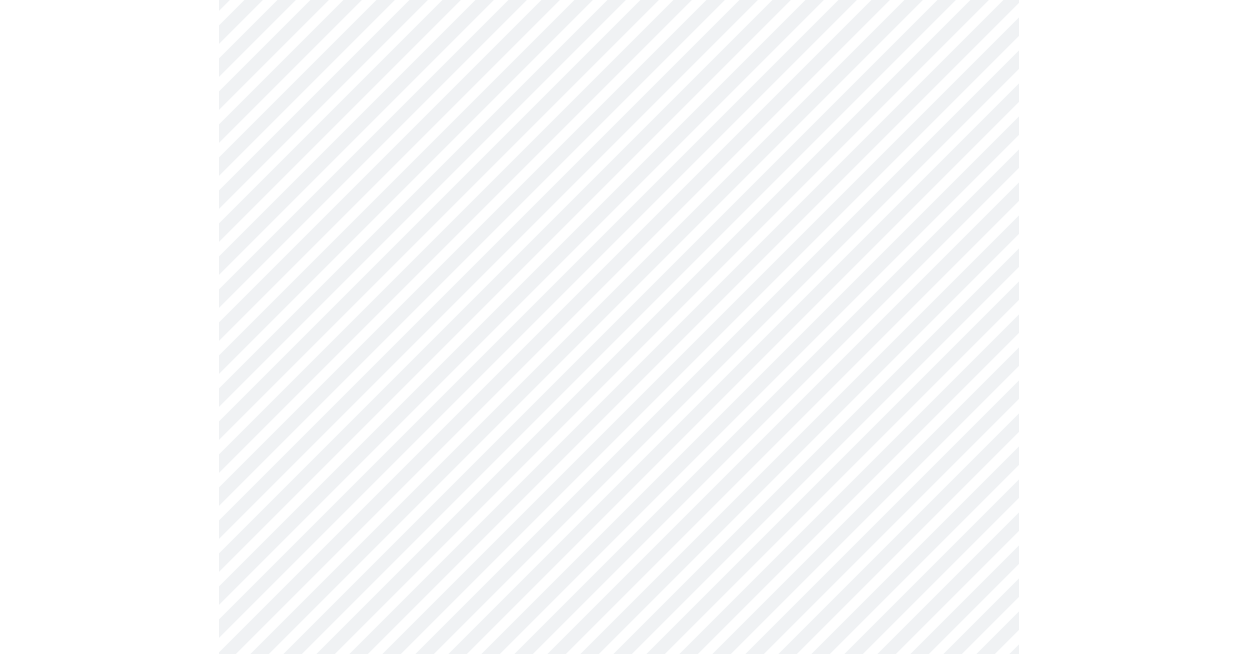 click on "Hi [FIRST]   Intake Questions for Thu, Aug 7th 2025 @ 10:00am-10:20am 3  /  13 Settings Billing Invoices Log out" at bounding box center (619, 74) 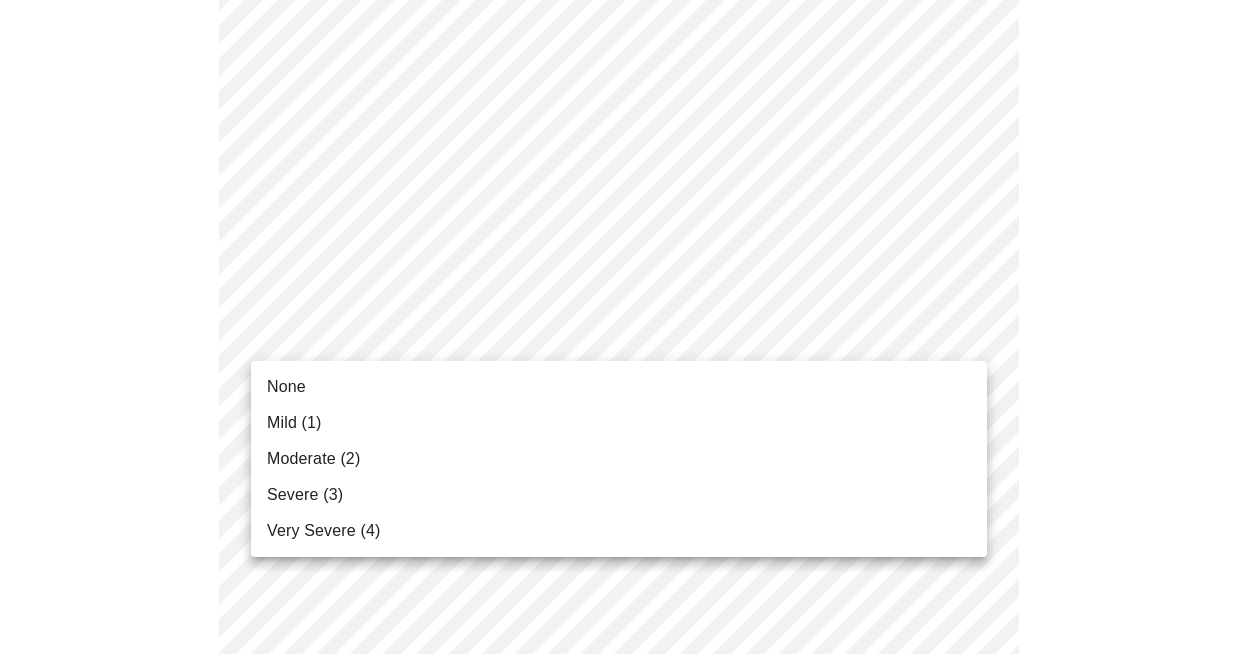 click on "Moderate (2)" at bounding box center (619, 459) 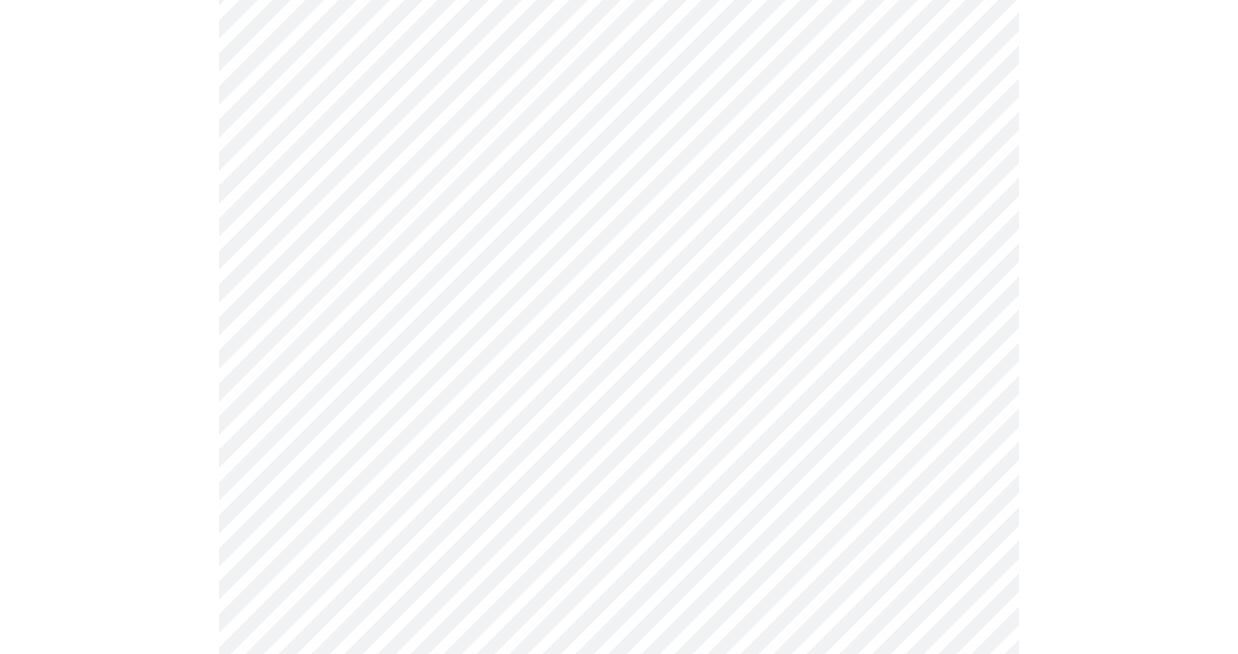 scroll, scrollTop: 1353, scrollLeft: 0, axis: vertical 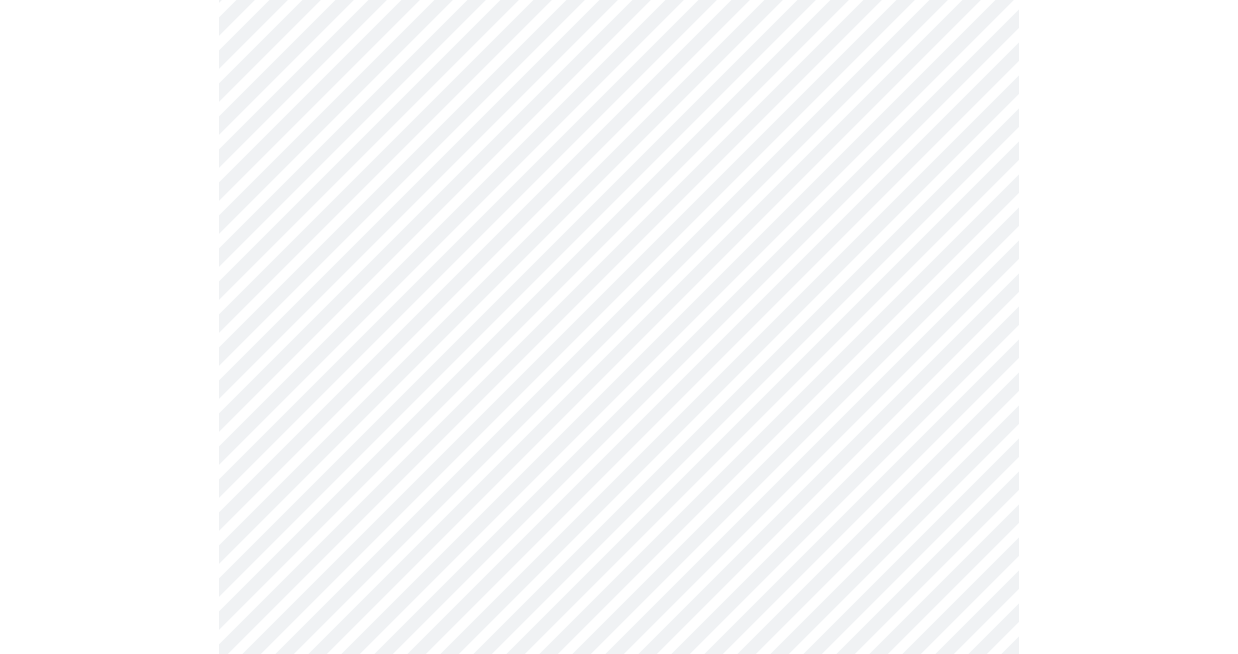 click on "Hi [FIRST]   Intake Questions for Thu, Aug 7th 2025 @ 10:00am-10:20am 3  /  13 Settings Billing Invoices Log out" at bounding box center (619, -113) 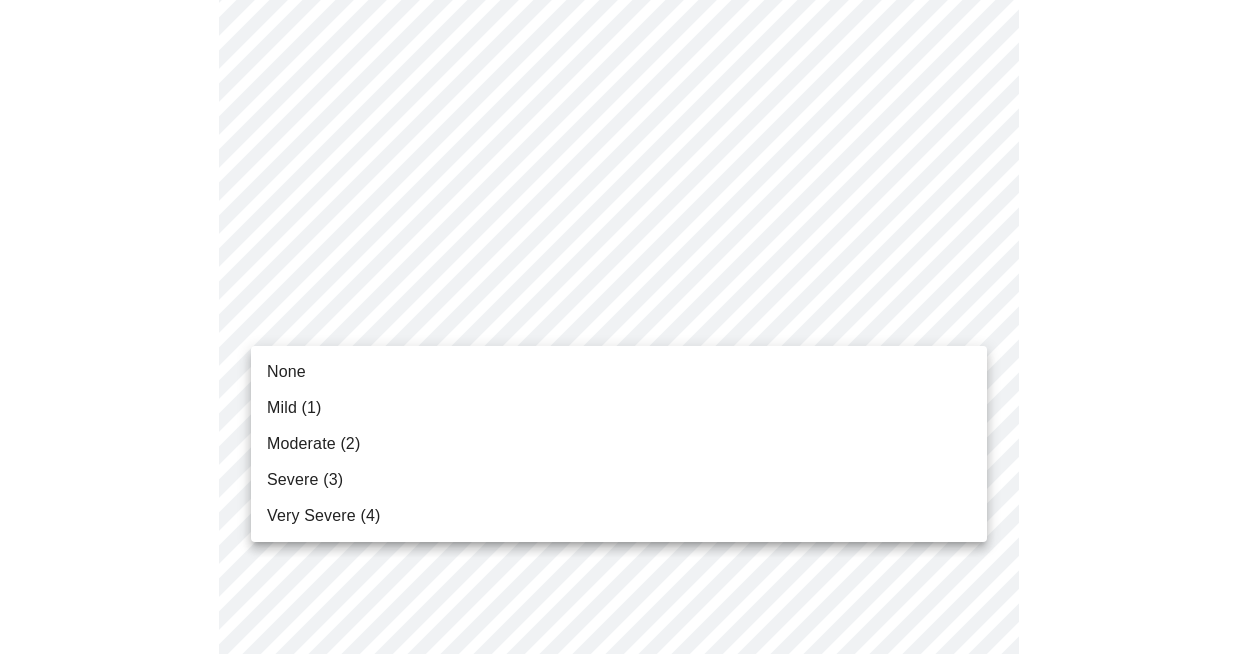click on "None" at bounding box center [619, 372] 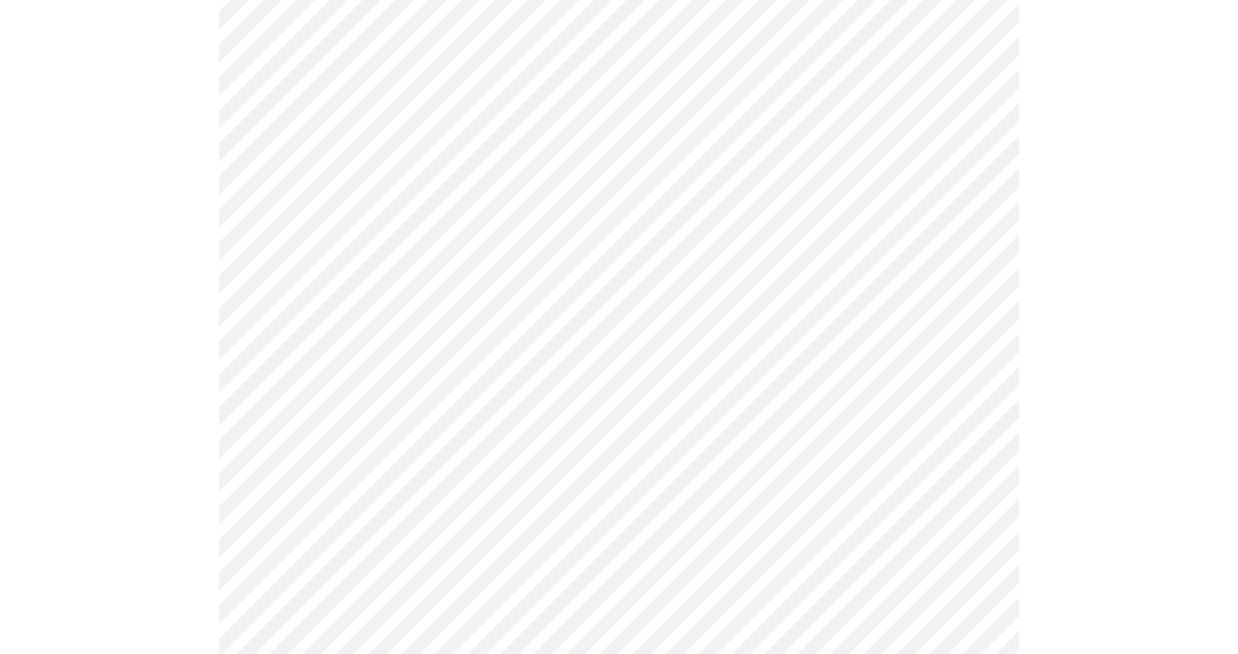 scroll, scrollTop: 1459, scrollLeft: 0, axis: vertical 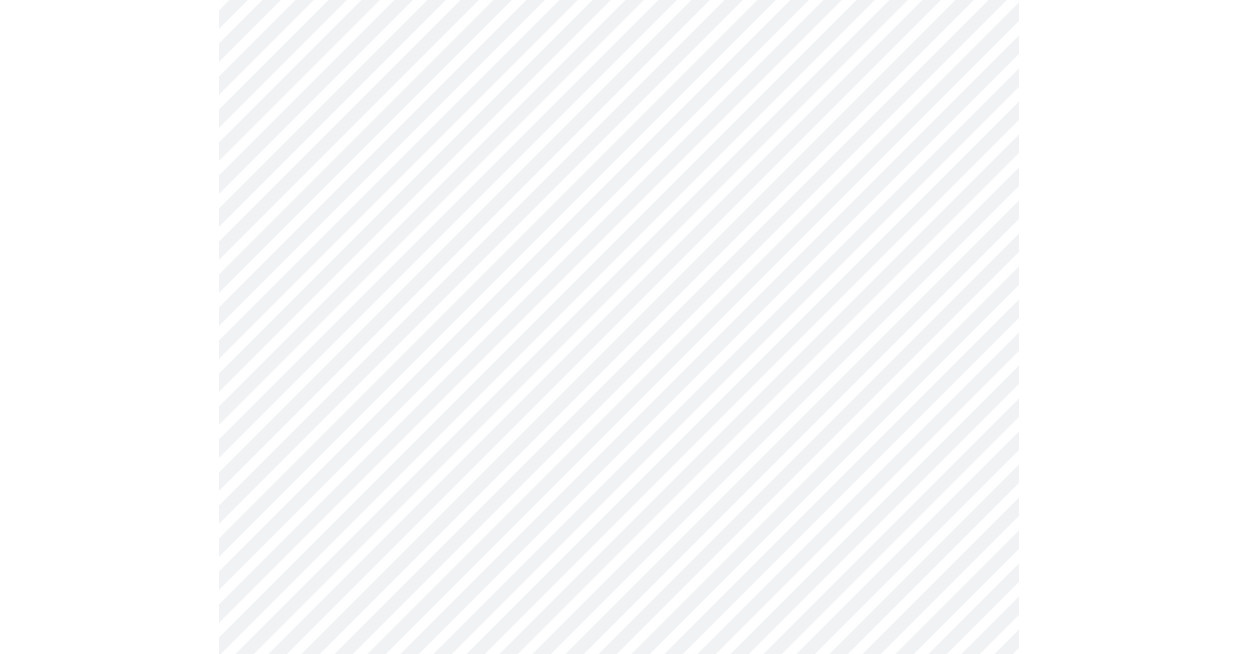 click on "Hi [FIRST]   Intake Questions for Thu, Aug 7th 2025 @ 10:00am-10:20am 3  /  13 Settings Billing Invoices Log out" at bounding box center [619, -233] 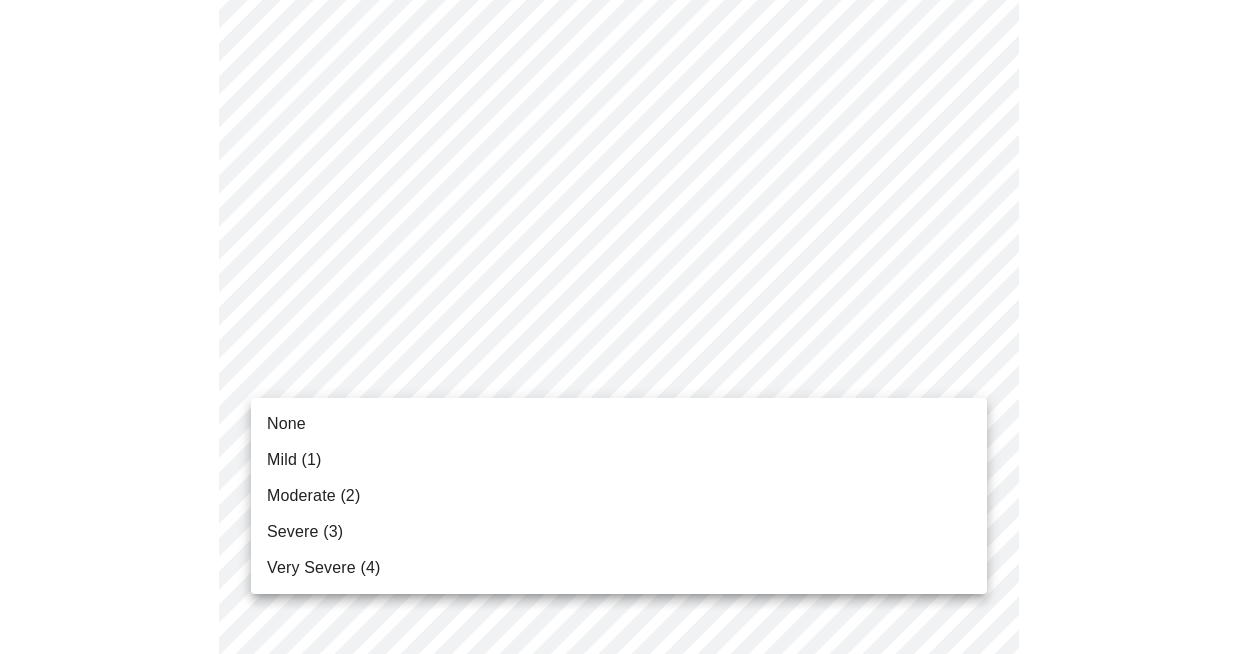 click on "Mild (1)" at bounding box center (619, 460) 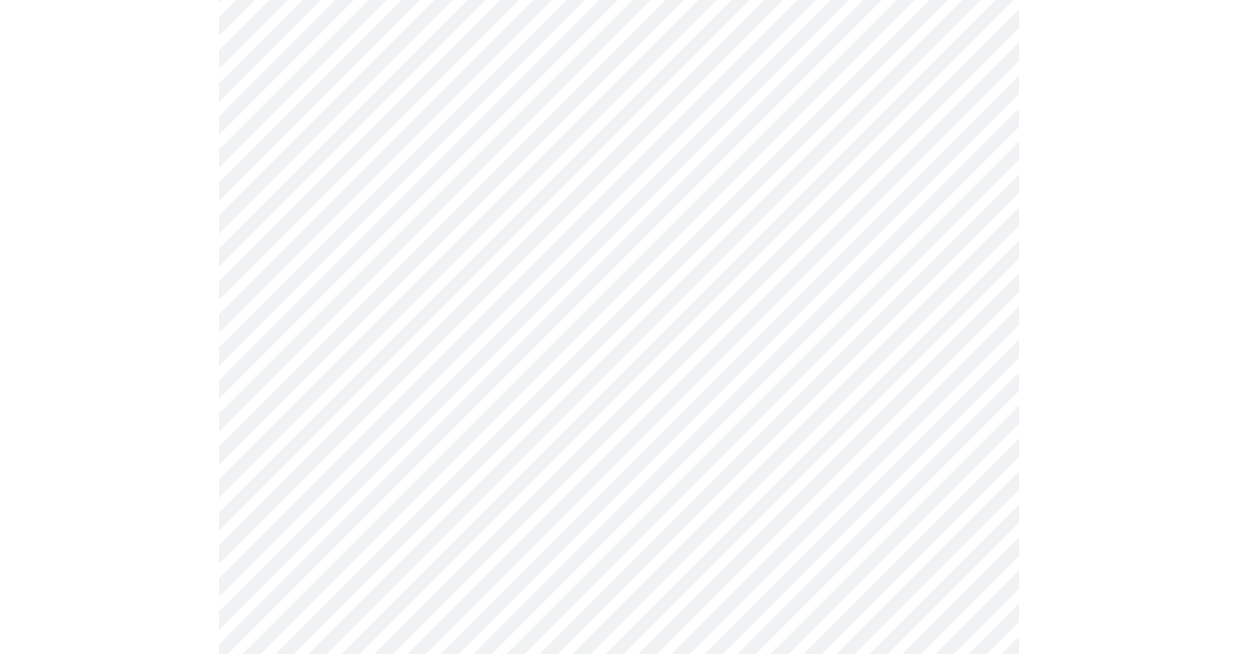 scroll, scrollTop: 1586, scrollLeft: 0, axis: vertical 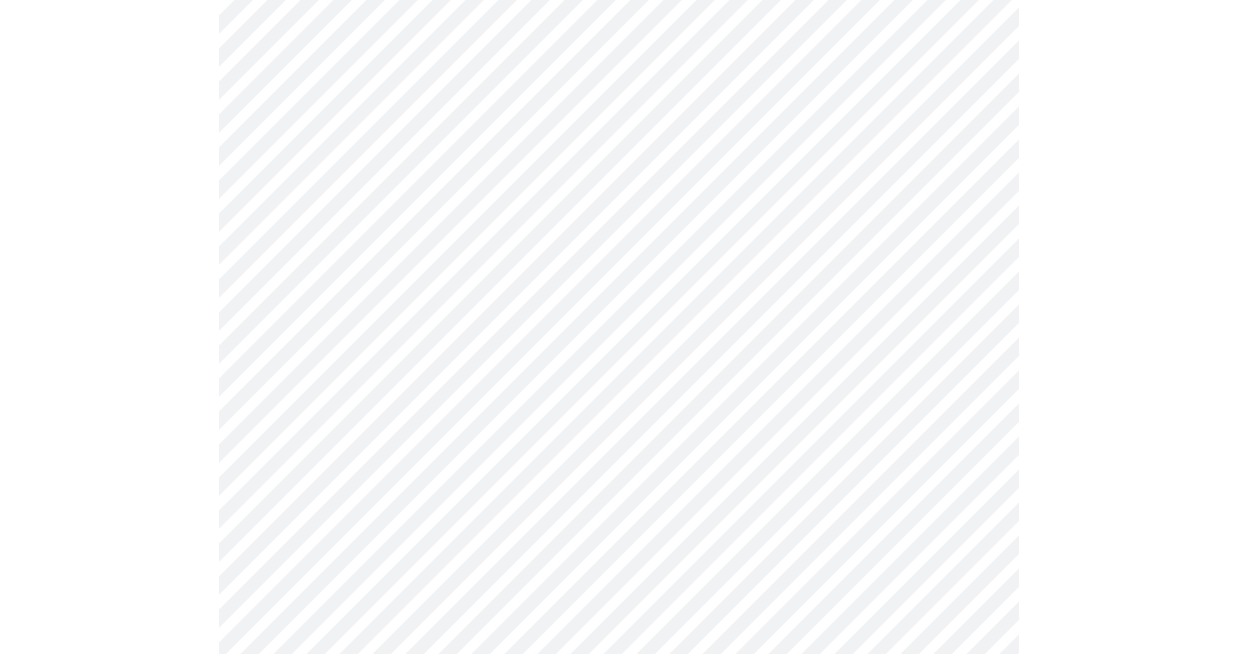 click on "Hi [FIRST]   Intake Questions for Thu, Aug 7th 2025 @ 10:00am-10:20am 3  /  13 Settings Billing Invoices Log out" at bounding box center (619, -374) 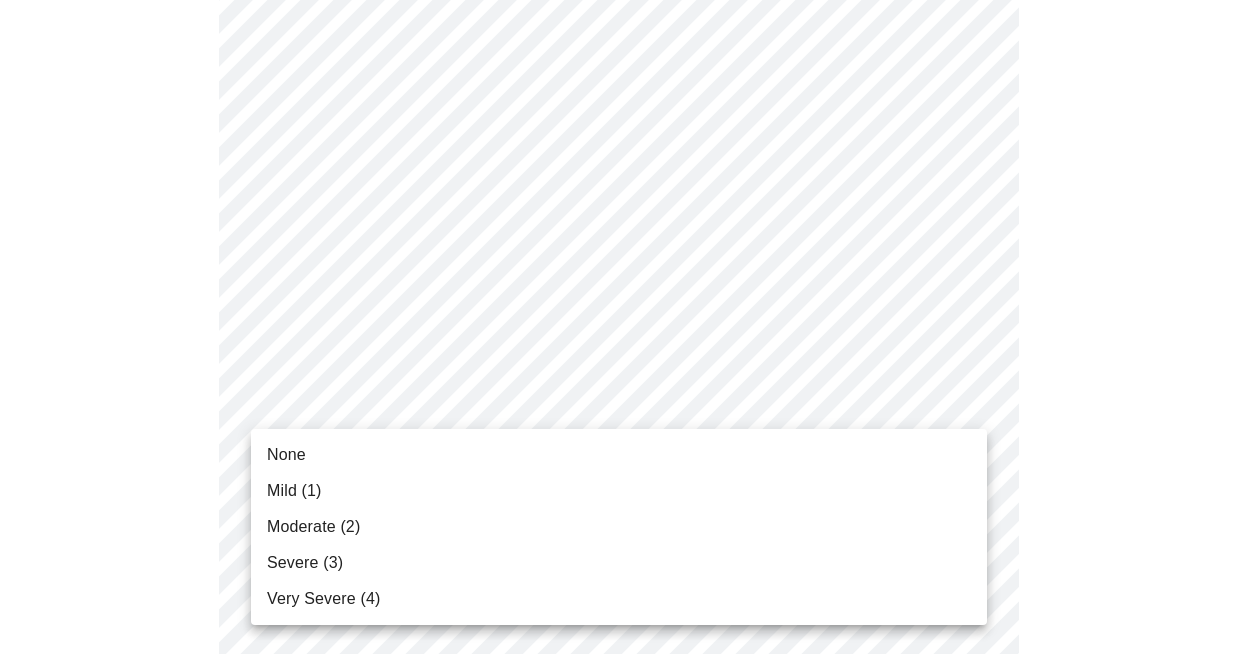 click on "None" at bounding box center (619, 455) 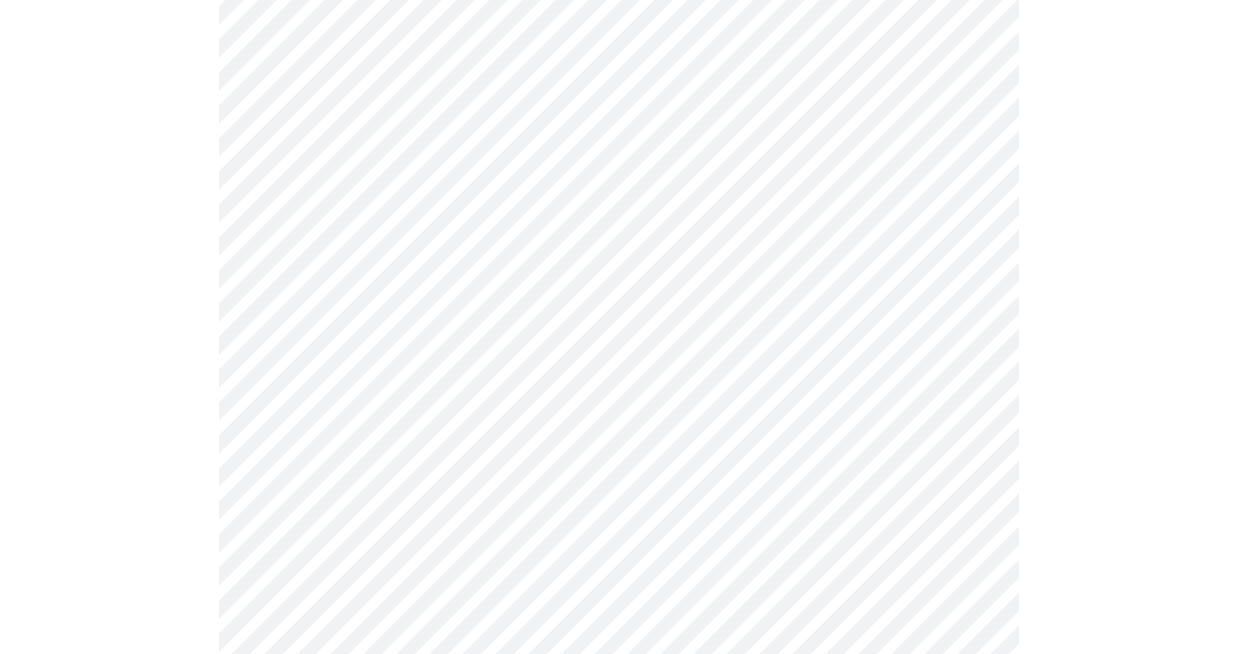 scroll, scrollTop: 971, scrollLeft: 0, axis: vertical 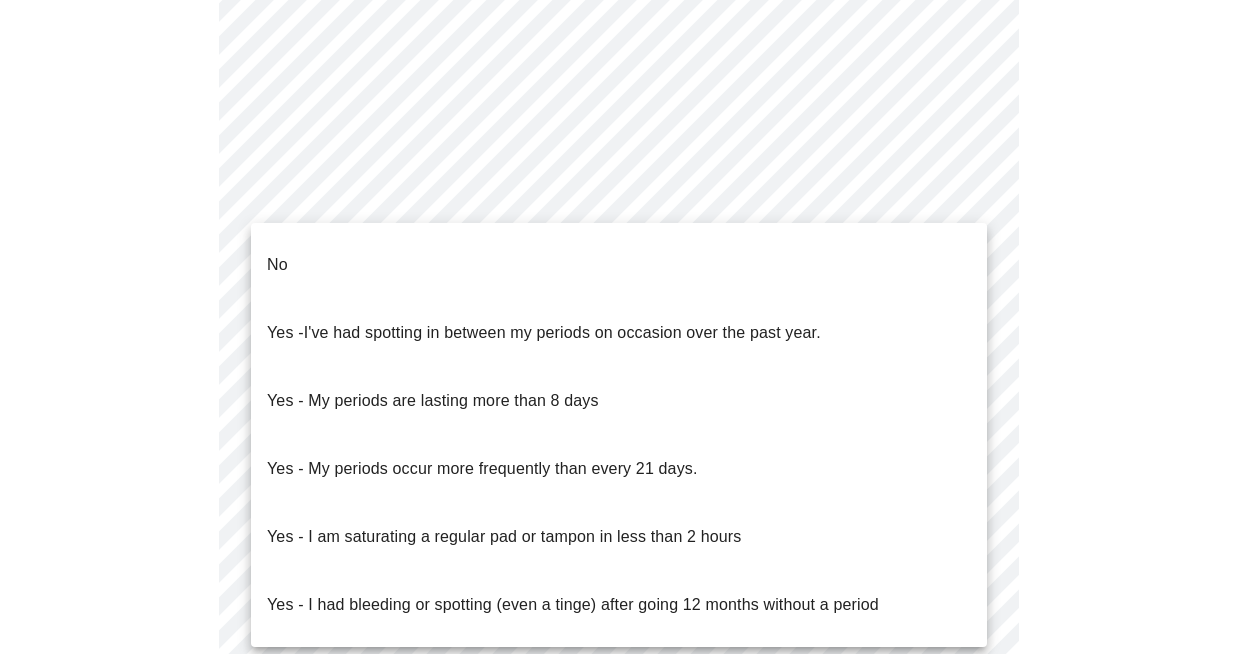 click on "Hi [FIRST]   Intake Questions for Thu, Aug 7th 2025 @ 10:00am-10:20am 4  /  13 Settings Billing Invoices Log out No
Yes -  I've had spotting in between my periods on occasion over the past year.
Yes - My periods are lasting more than 8 days
Yes - My periods occur more frequently than every 21 days.
Yes - I am saturating a regular pad or tampon in less than 2 hours
Yes - I had bleeding or spotting (even a tinge) after going 12 months without a period" at bounding box center [619, -3] 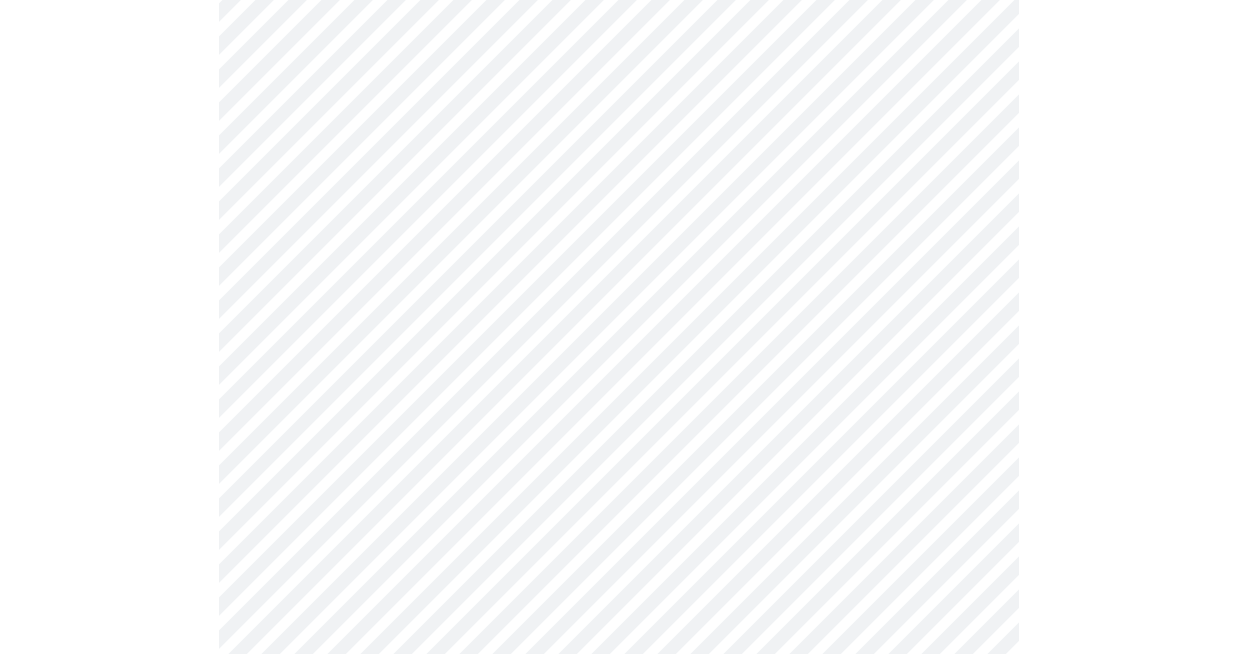 click on "Hi [FIRST]   Intake Questions for Thu, Aug 7th 2025 @ 10:00am-10:20am 4  /  13 Settings Billing Invoices Log out" at bounding box center [619, -9] 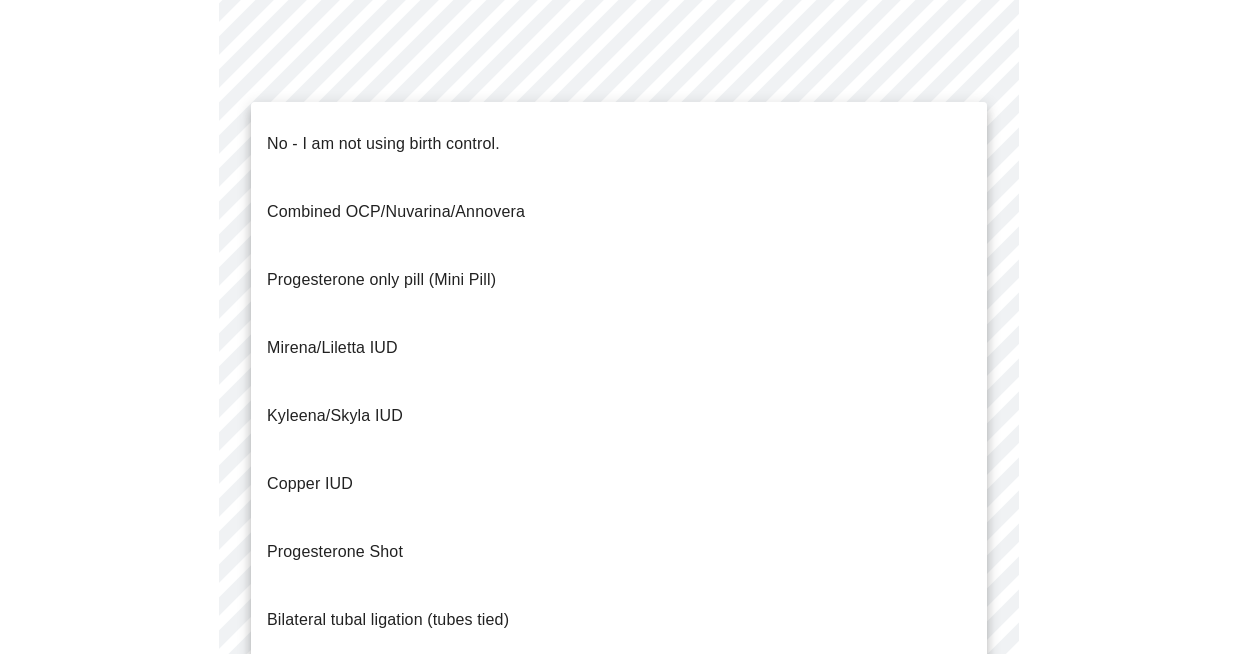 click on "No - I am not using birth control." at bounding box center [383, 144] 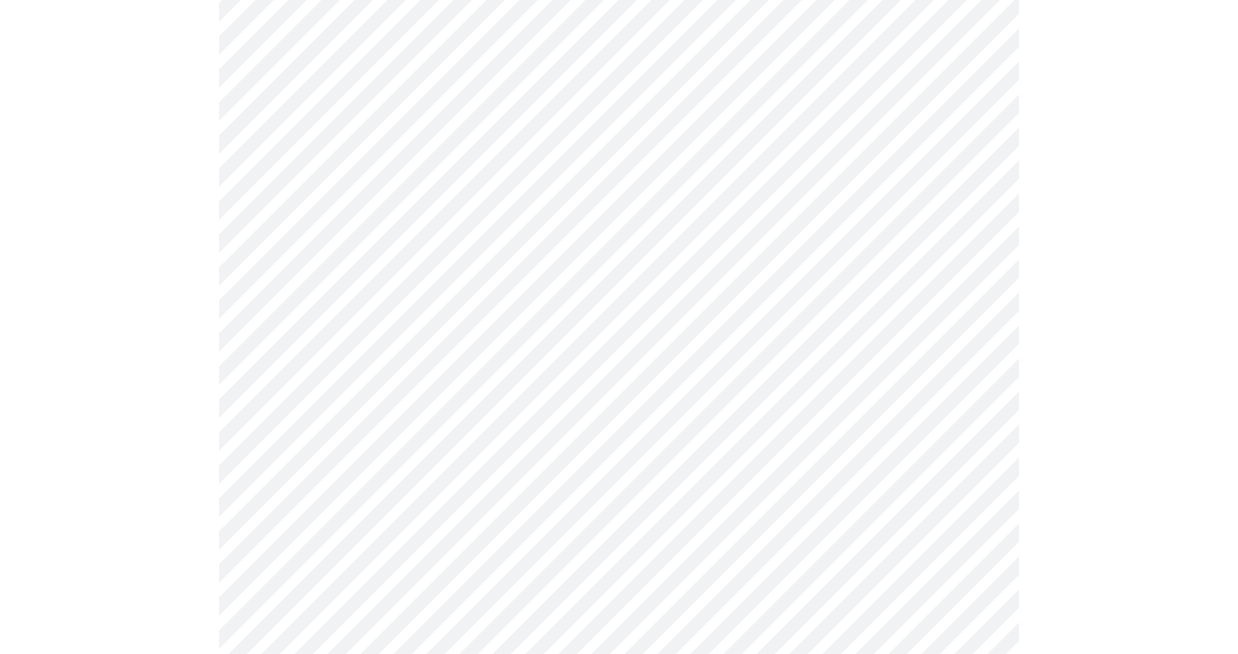 scroll, scrollTop: 1074, scrollLeft: 0, axis: vertical 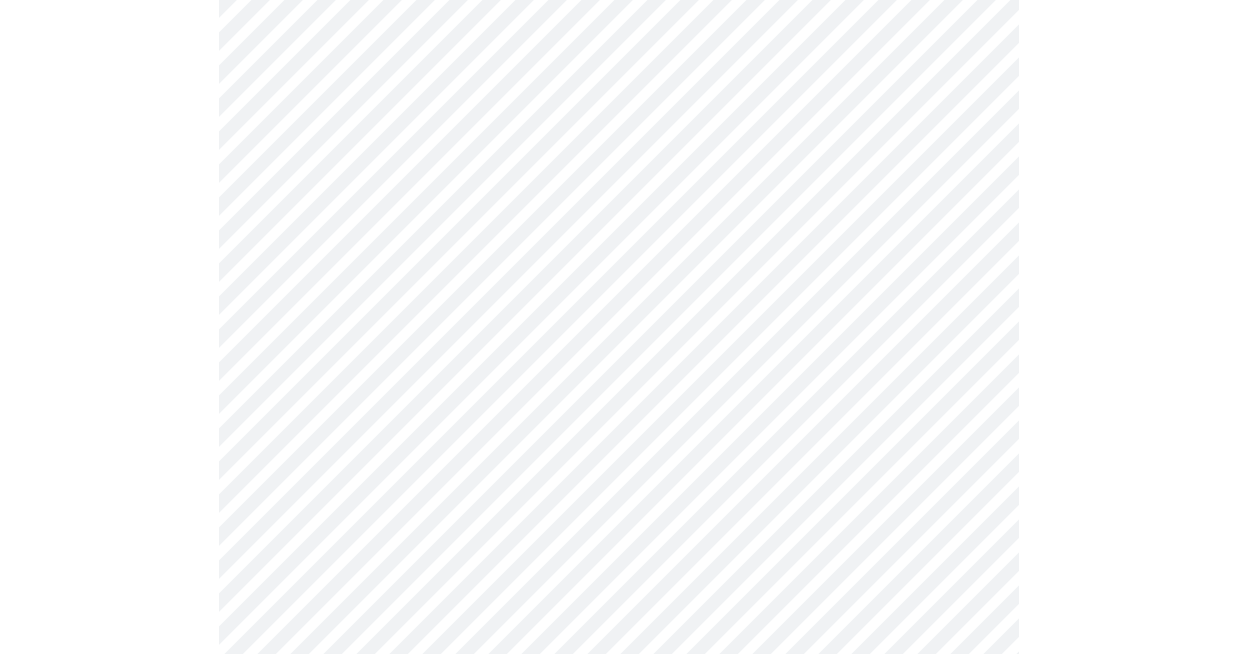 click on "Hi [FIRST]   Intake Questions for Thu, Aug 7th 2025 @ 10:00am-10:20am 4  /  13 Settings Billing Invoices Log out" at bounding box center [619, -118] 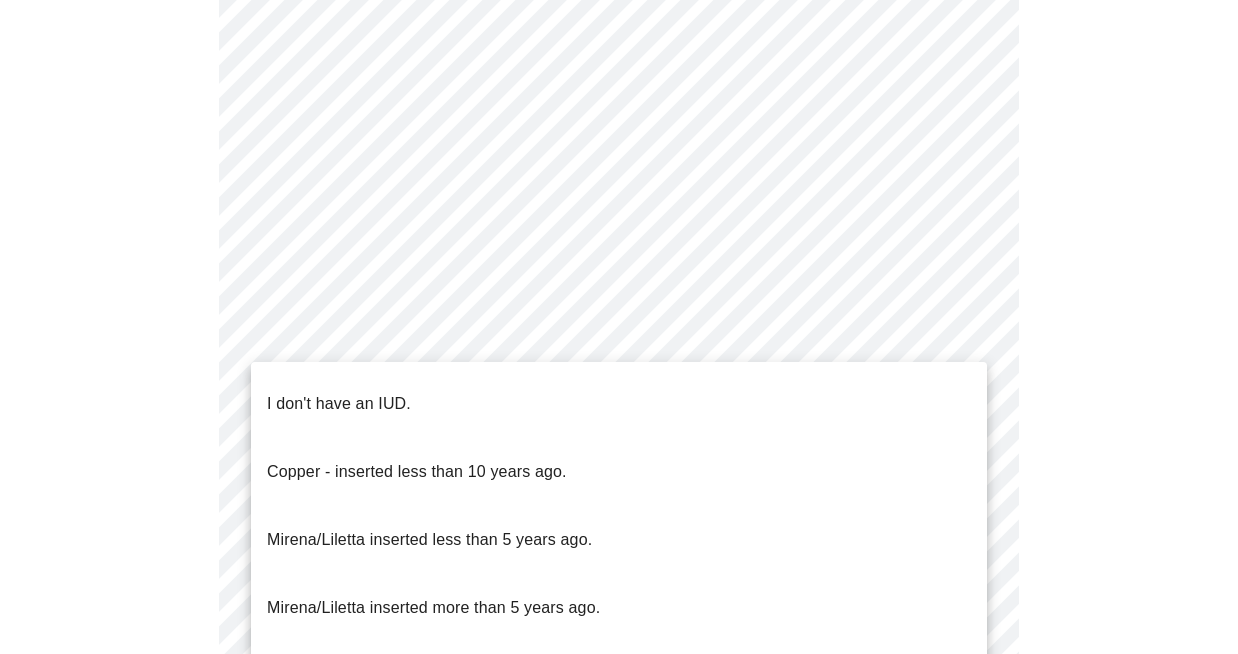 click on "I don't have an IUD." at bounding box center (619, 404) 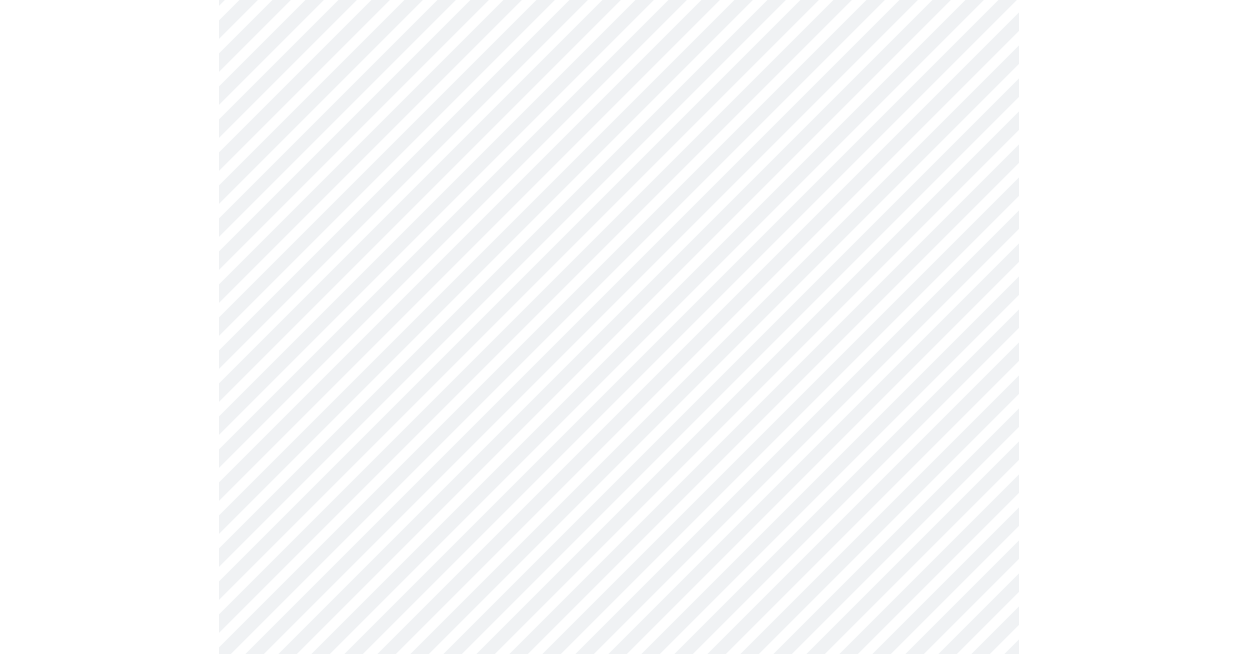 scroll, scrollTop: 1192, scrollLeft: 0, axis: vertical 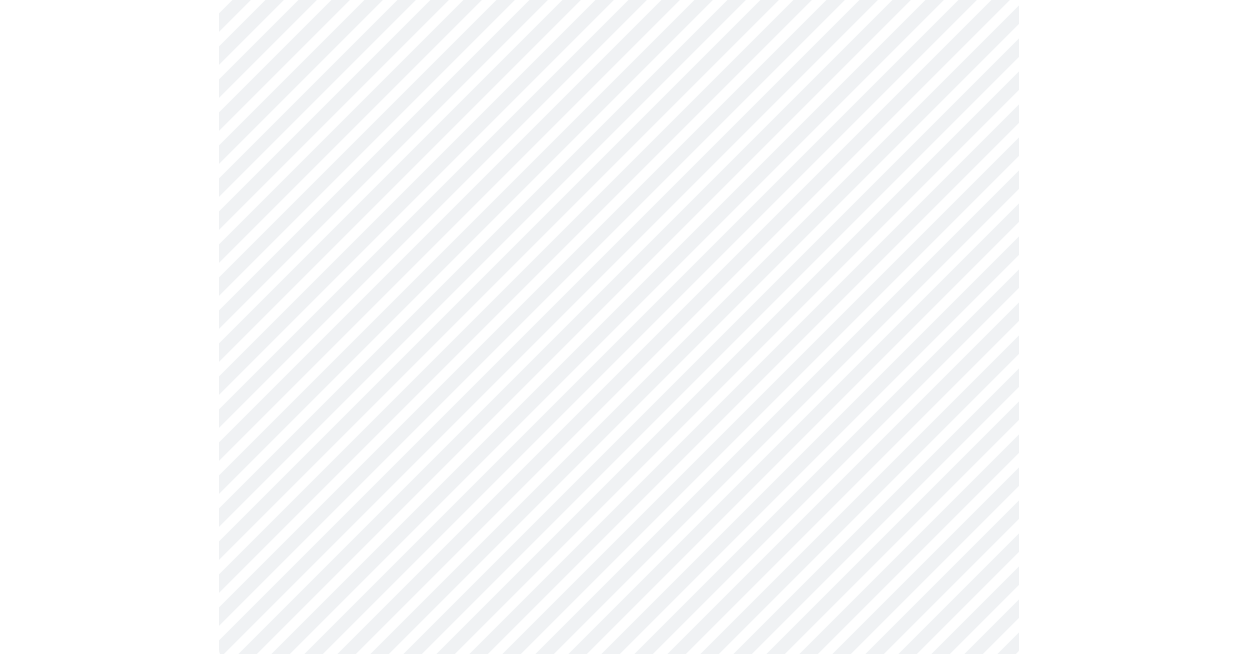 click on "Hi [FIRST]   Intake Questions for Thu, Aug 7th 2025 @ 10:00am-10:20am 4  /  13 Settings Billing Invoices Log out" at bounding box center [619, -242] 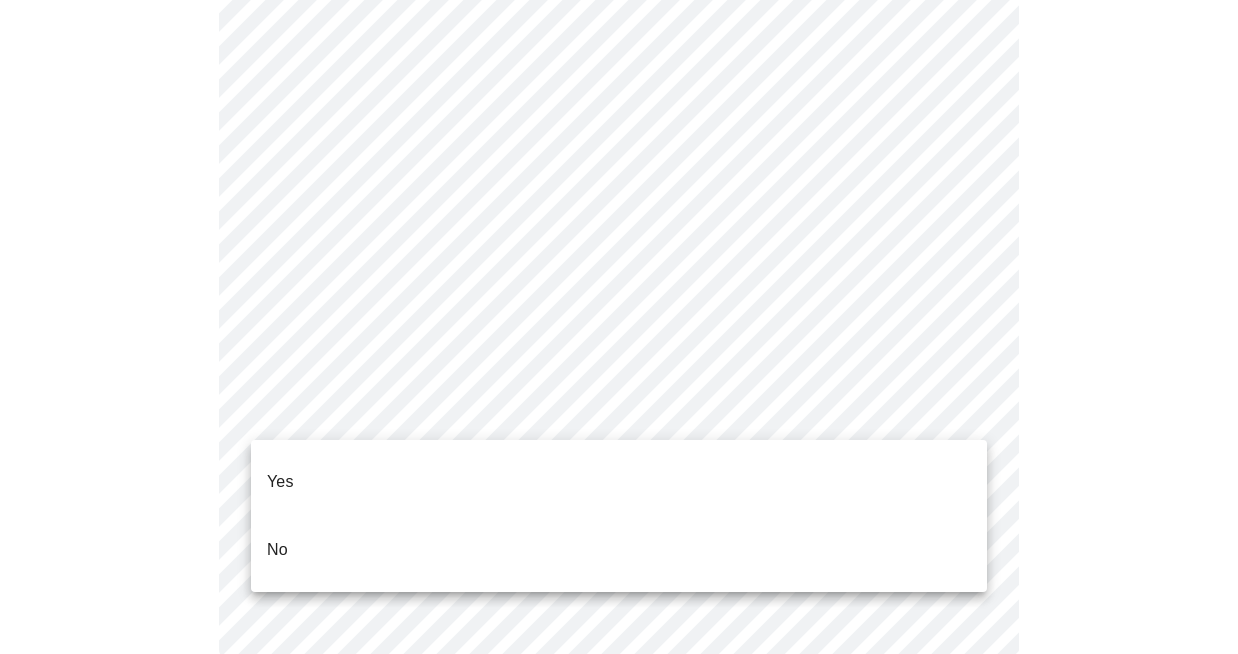click on "No" at bounding box center [619, 550] 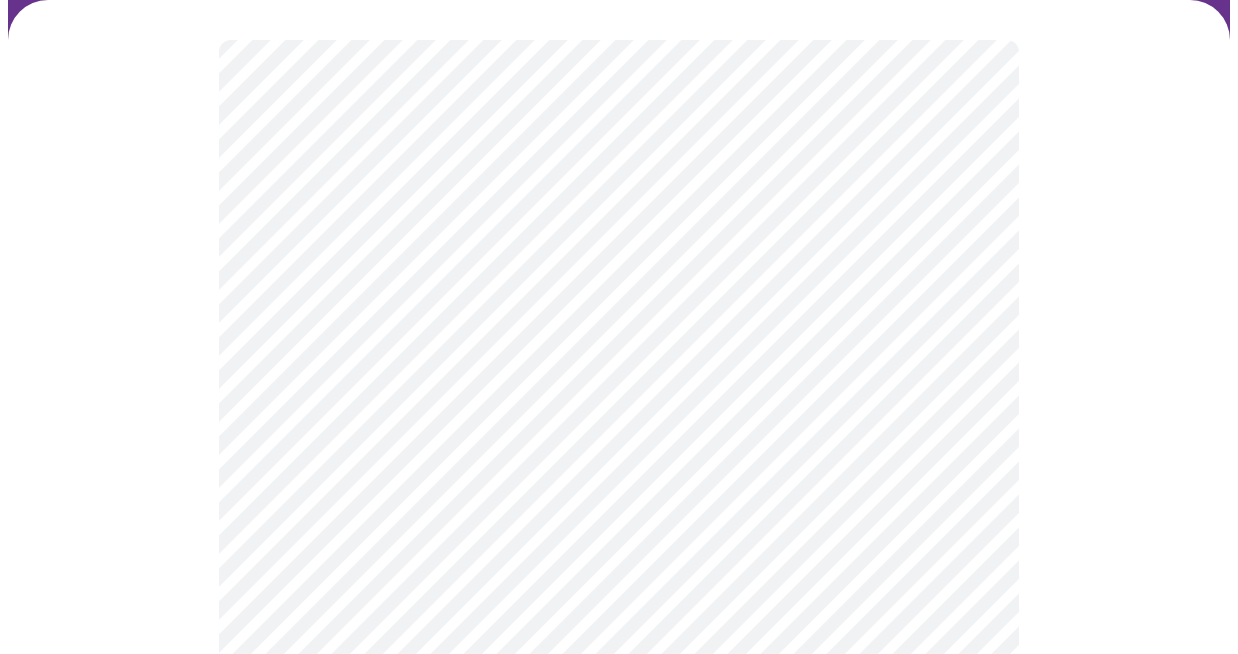scroll, scrollTop: 176, scrollLeft: 0, axis: vertical 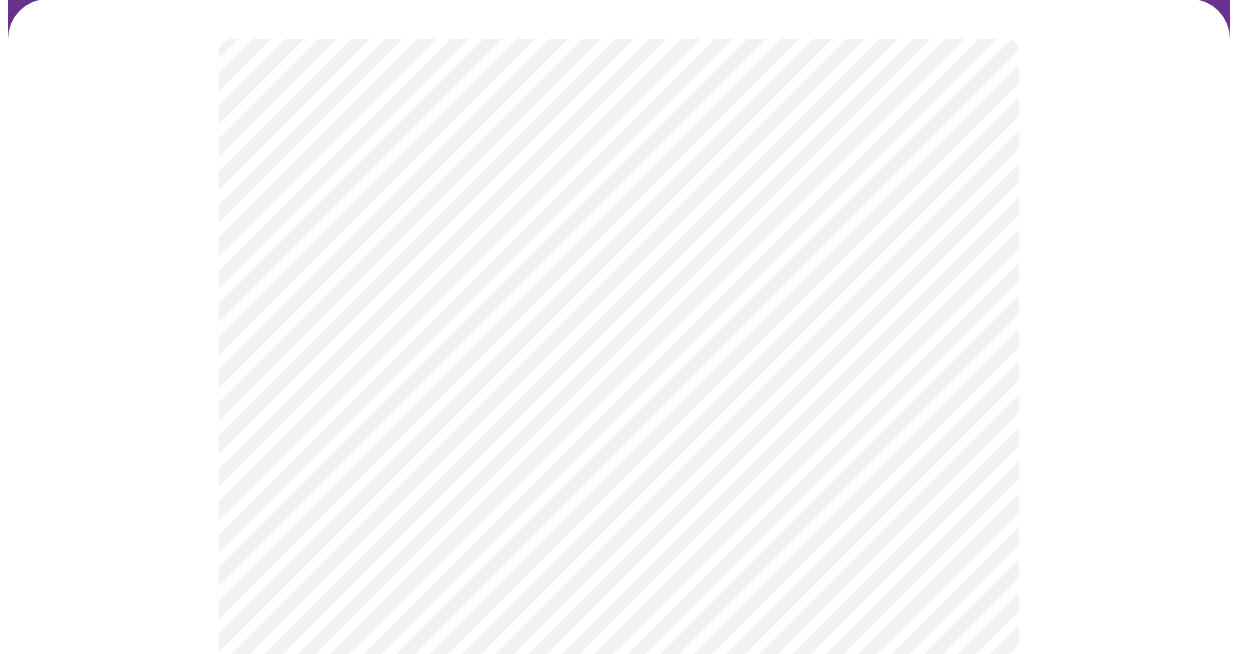 click on "Hi [FIRST]   Intake Questions for Thu, Aug 7th 2025 @ 10:00am-10:20am 5  /  13 Settings Billing Invoices Log out" at bounding box center (619, 492) 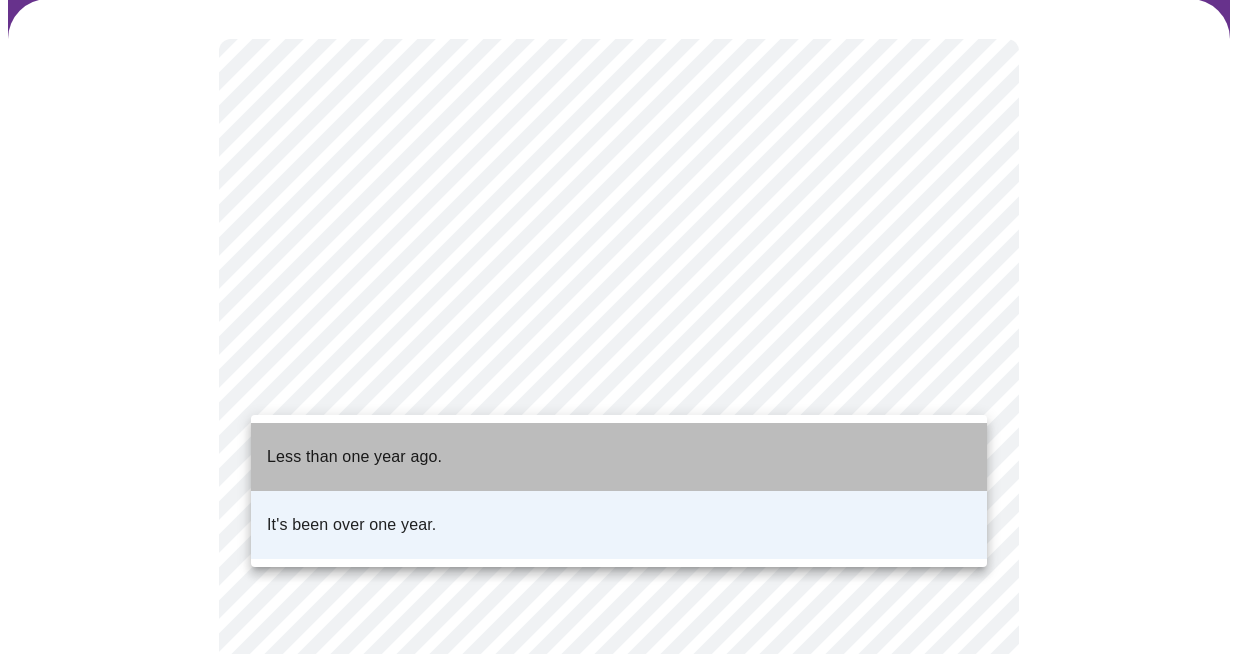 click on "Less than one year ago." at bounding box center (354, 457) 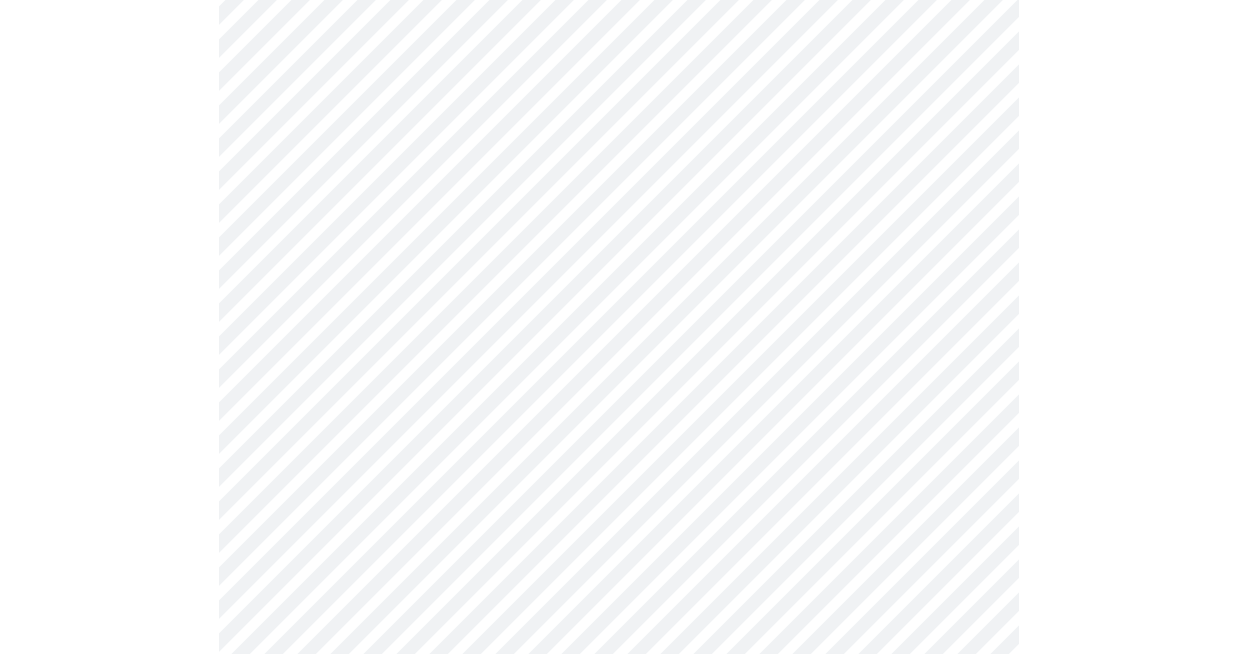 scroll, scrollTop: 5454, scrollLeft: 0, axis: vertical 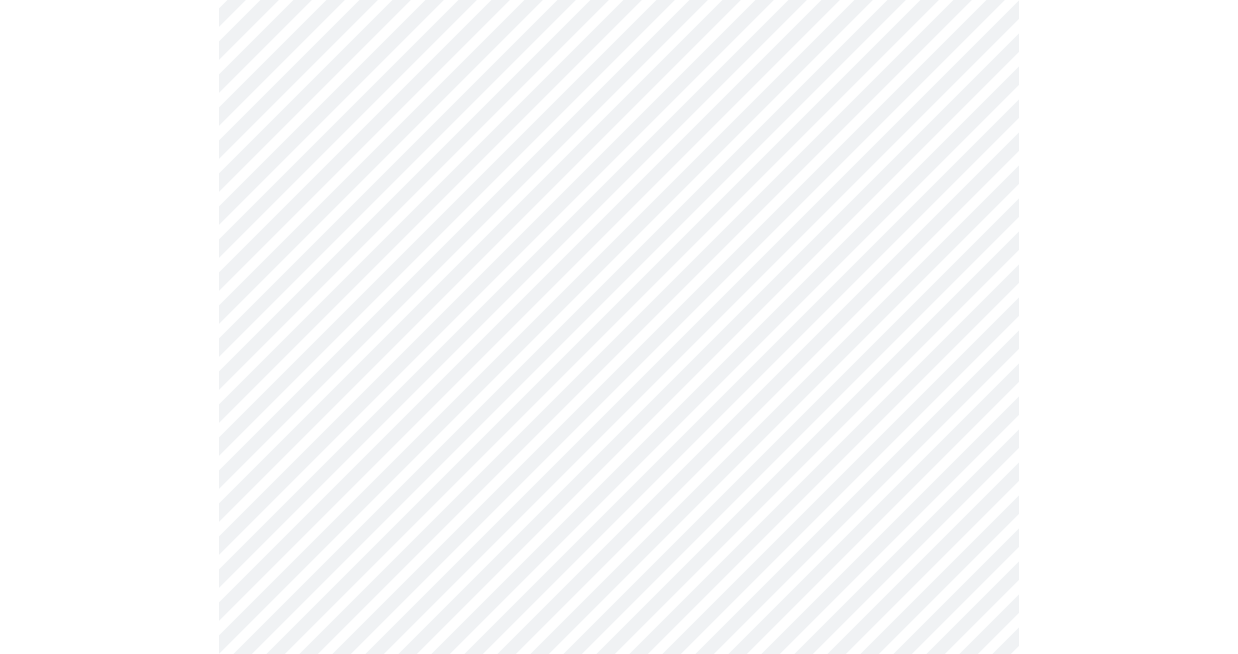 click on "Hi [FIRST]   Intake Questions for Thu, Aug 7th 2025 @ 10:00am-10:20am 7  /  13 Settings Billing Invoices Log out" at bounding box center [619, -2247] 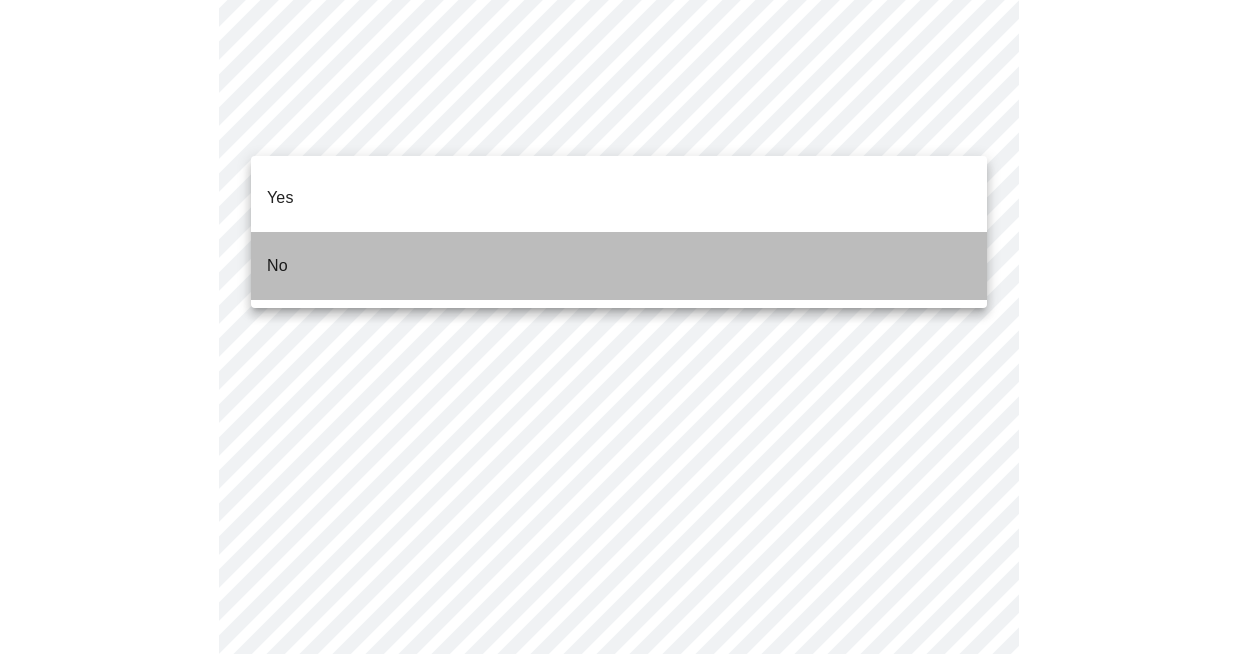 click on "No" at bounding box center [619, 266] 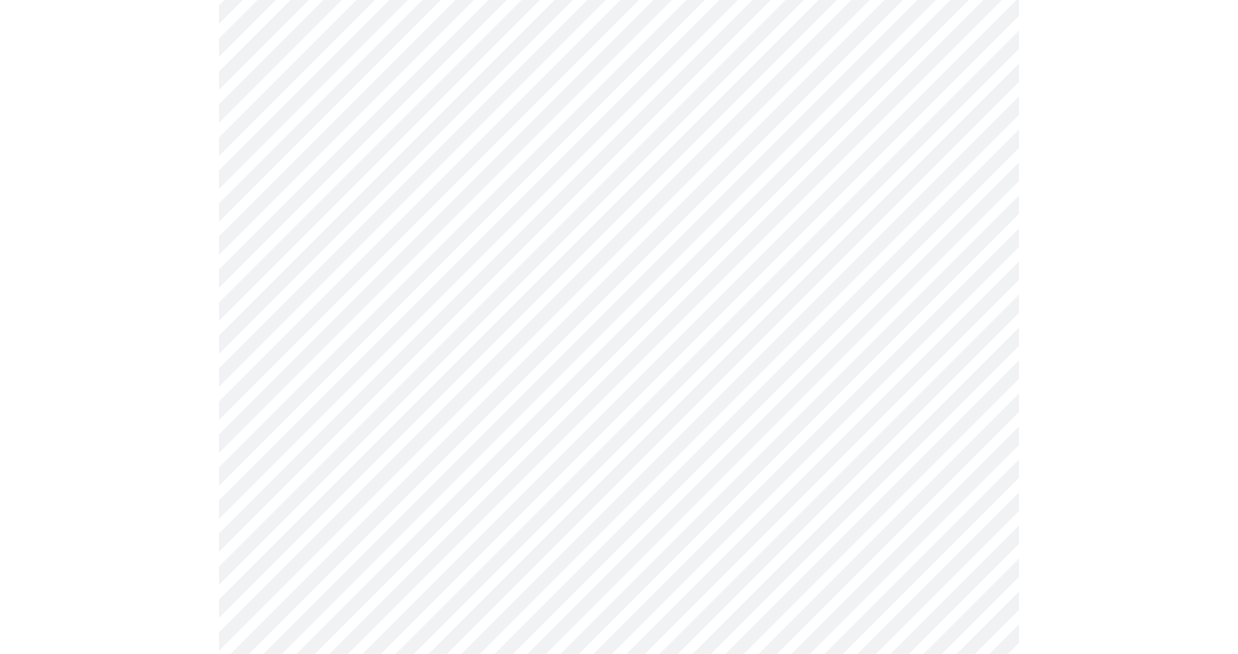scroll, scrollTop: 1075, scrollLeft: 0, axis: vertical 